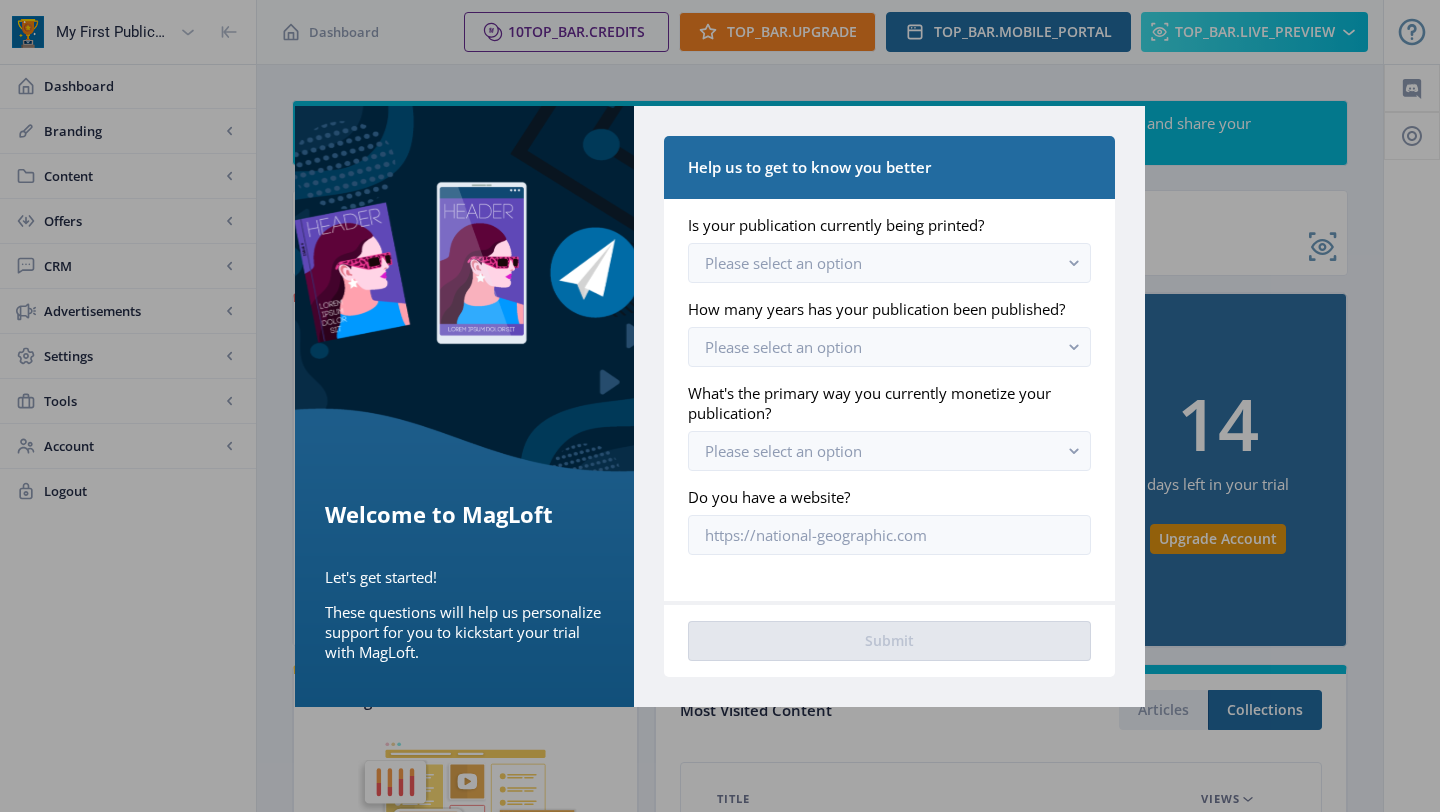 scroll, scrollTop: 0, scrollLeft: 0, axis: both 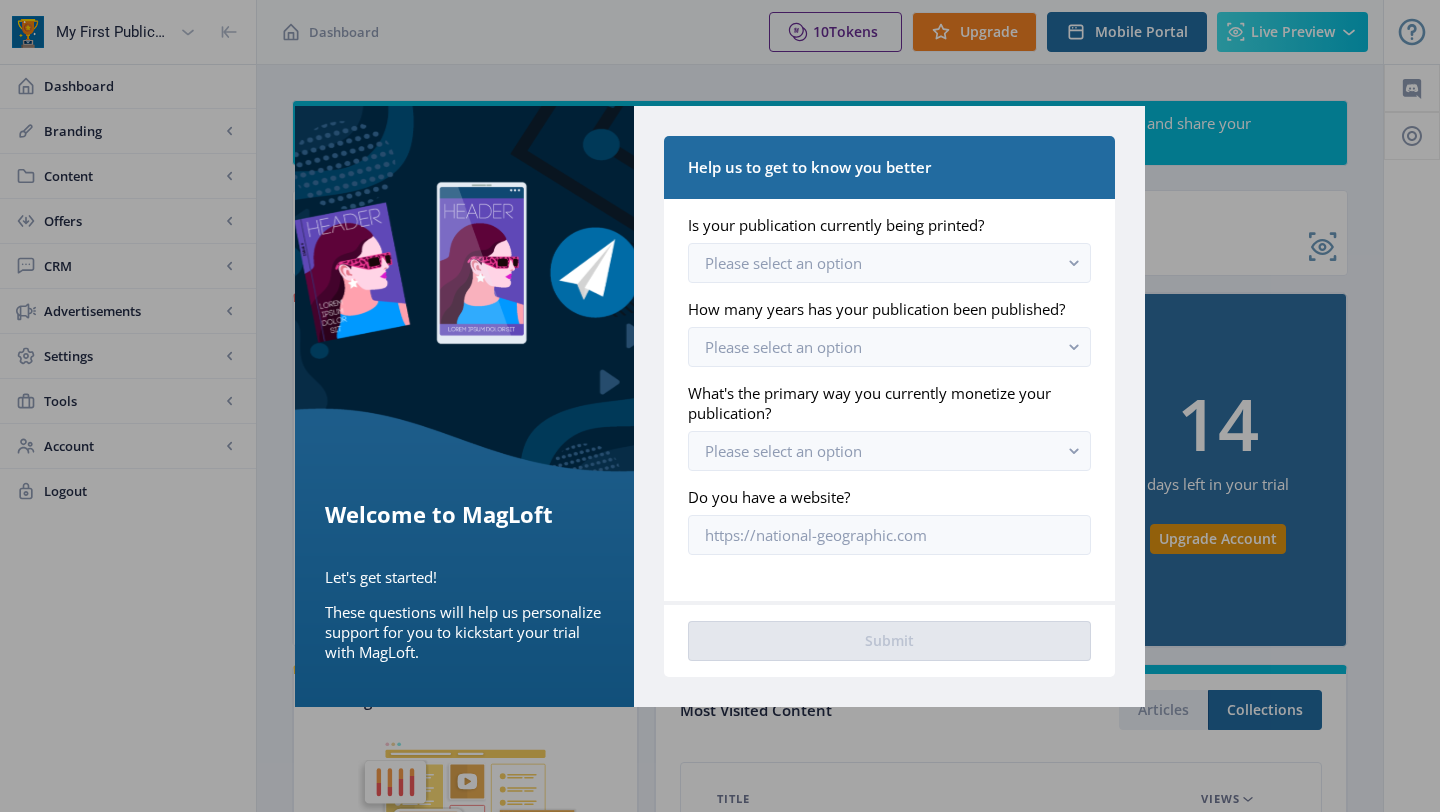click on "Welcome to MagLoft Let's get started! These questions will help us personalize support for you to kickstart your trial with MagLoft." at bounding box center [464, 406] 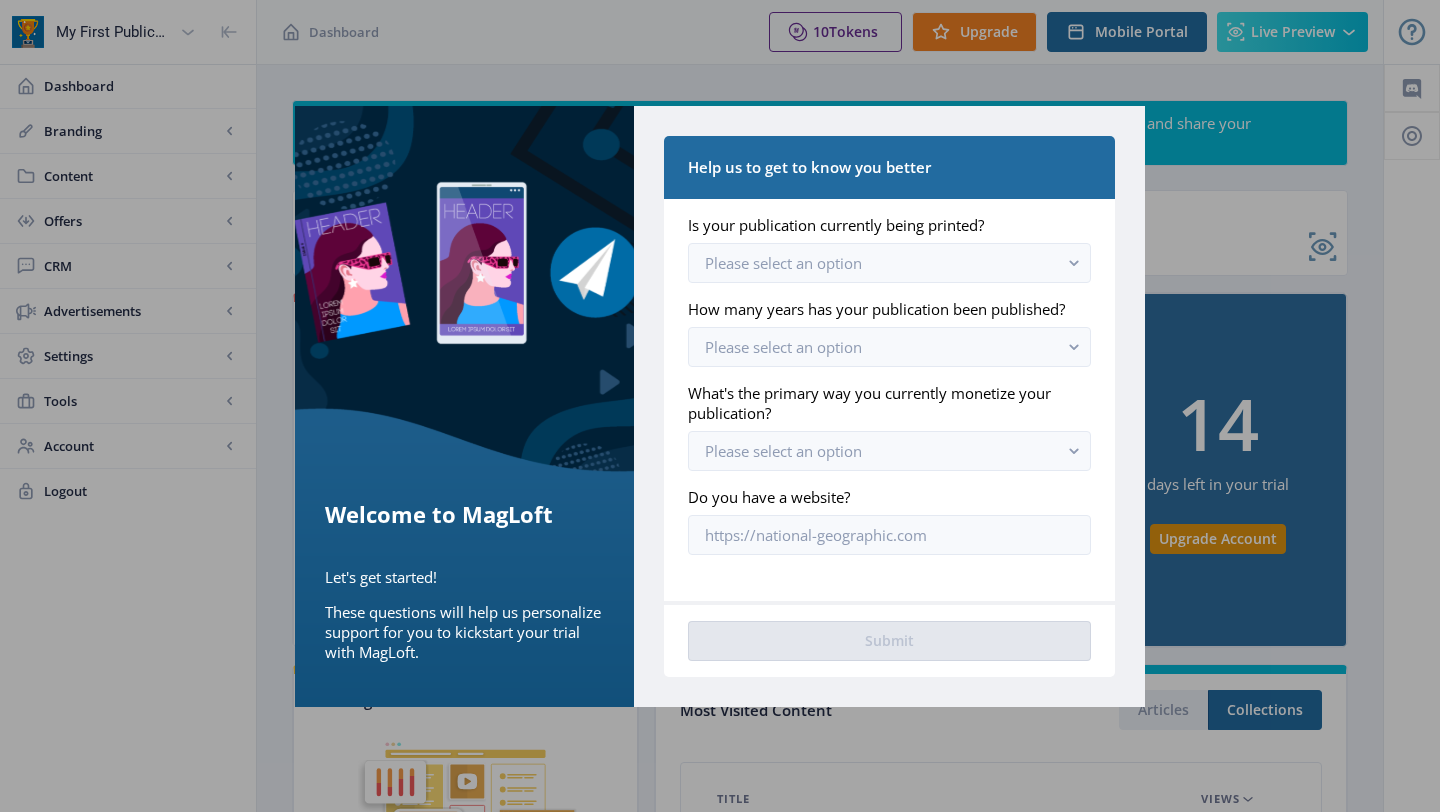 click at bounding box center [720, 406] 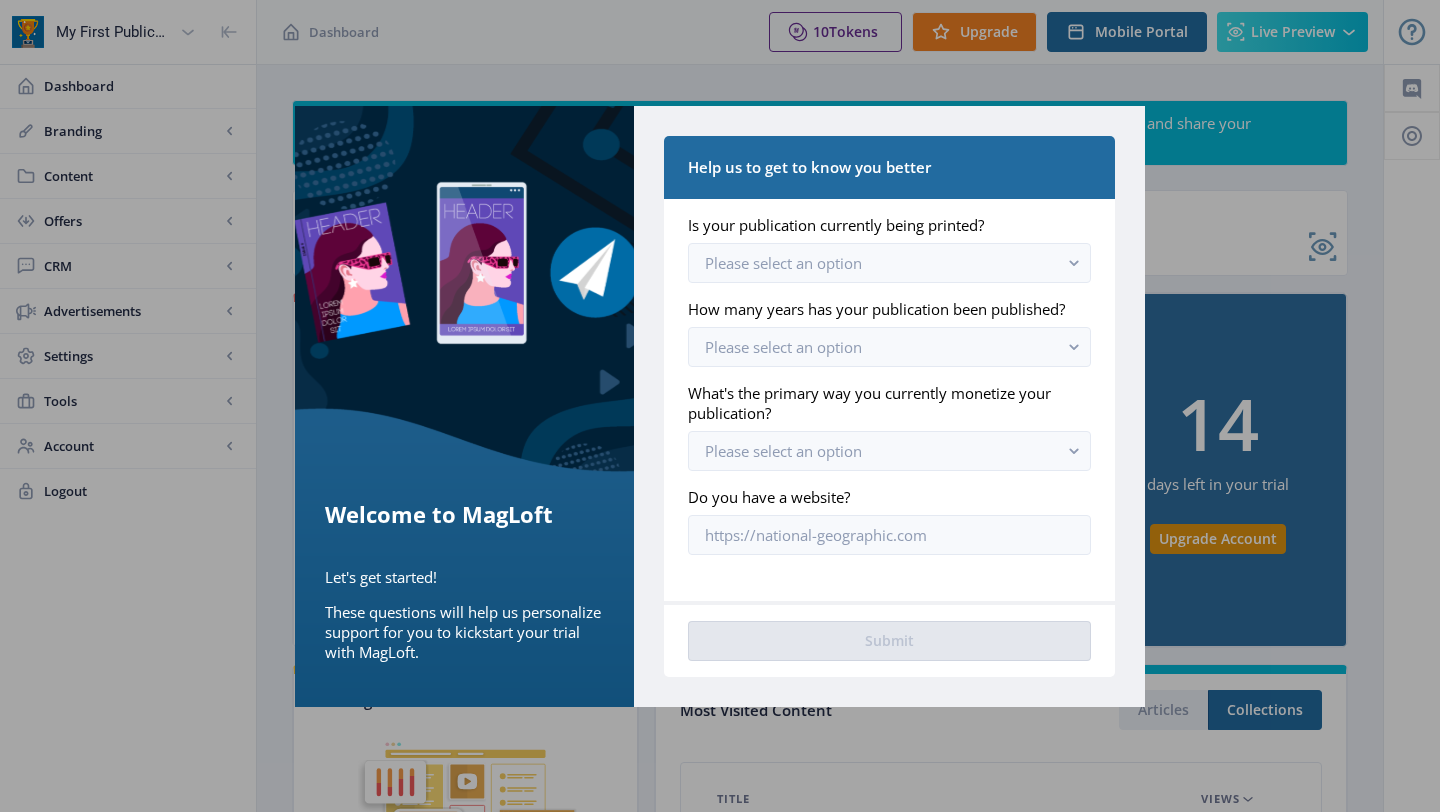 click on "Help us to get to know you better" at bounding box center [889, 167] 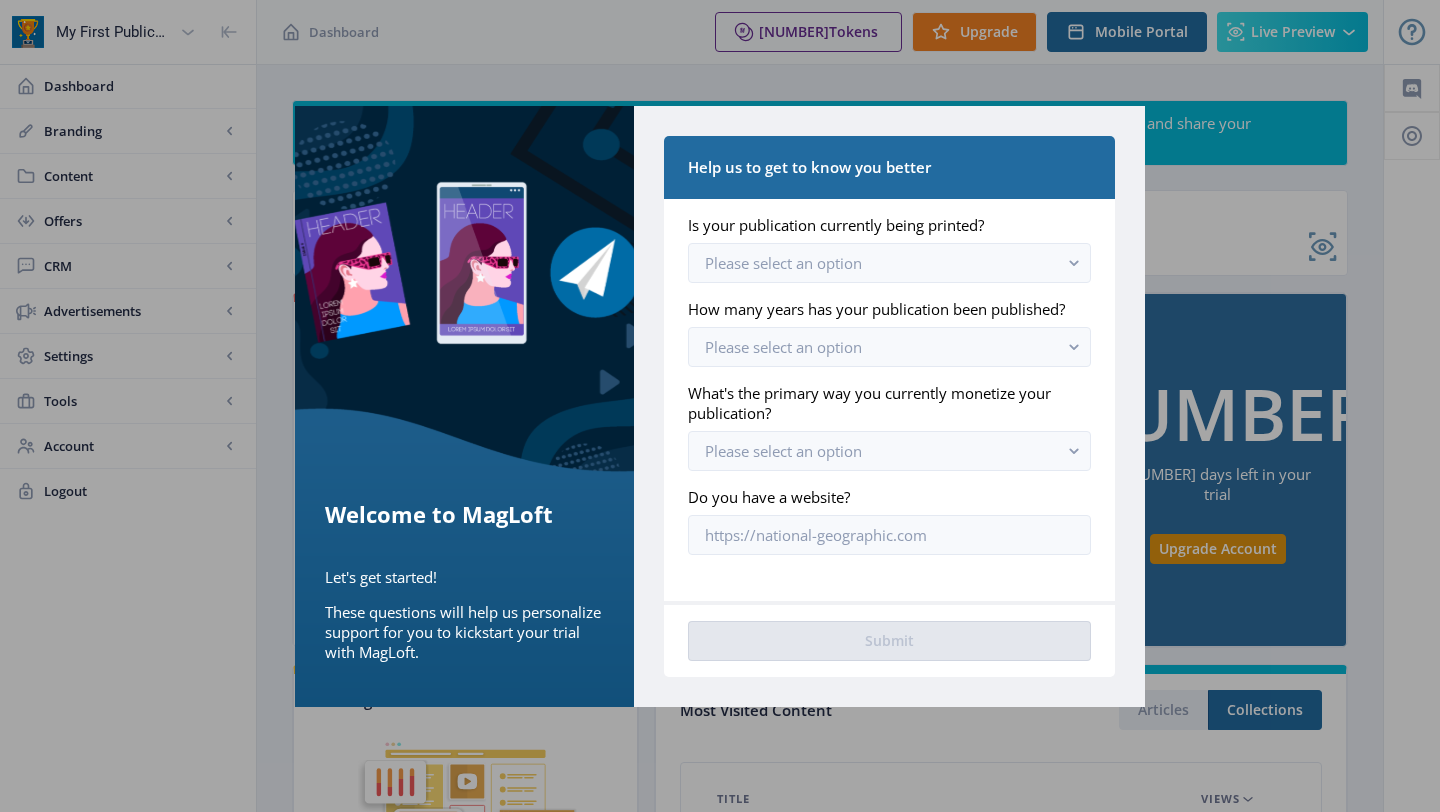 scroll, scrollTop: 0, scrollLeft: 0, axis: both 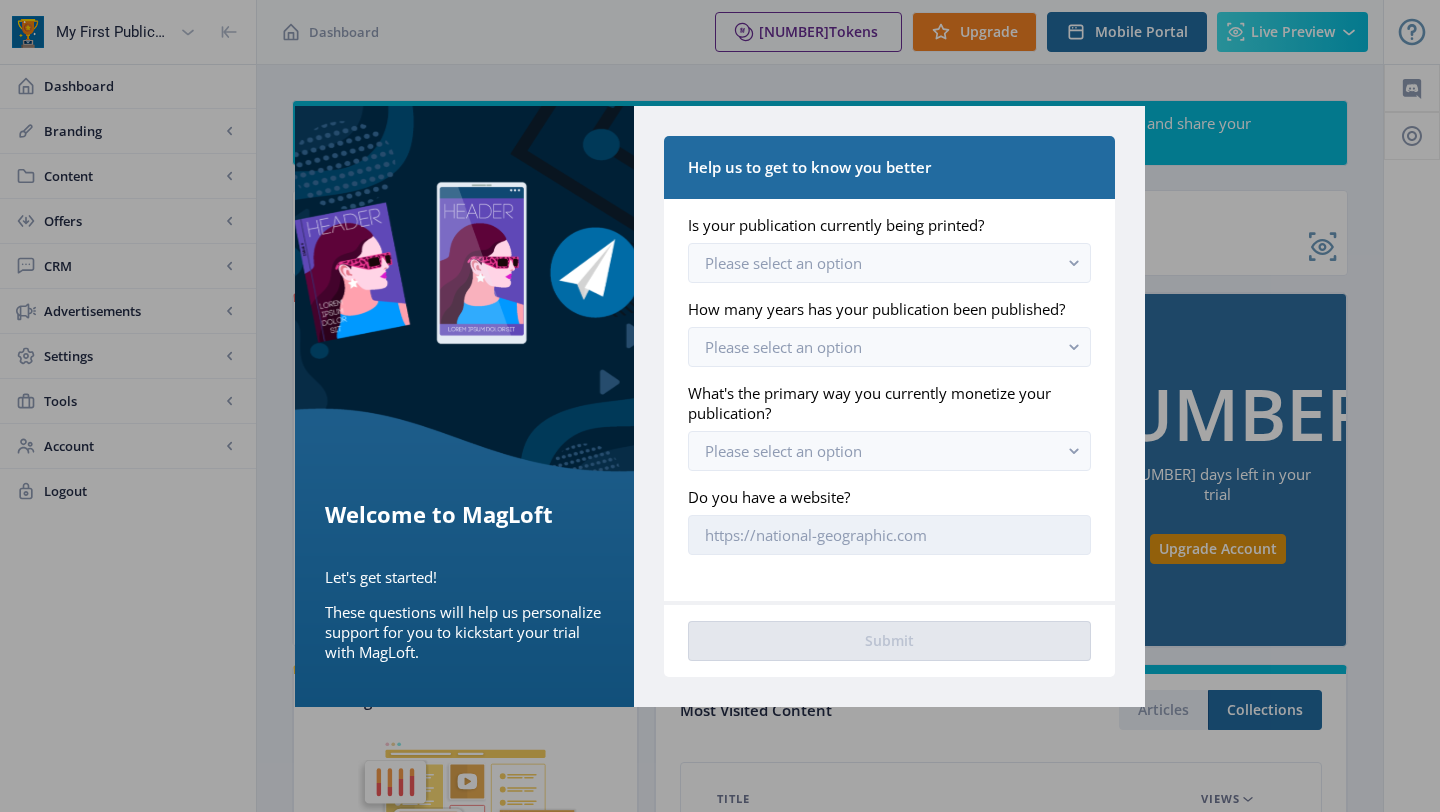 click on "Do you have a website?" at bounding box center (889, 535) 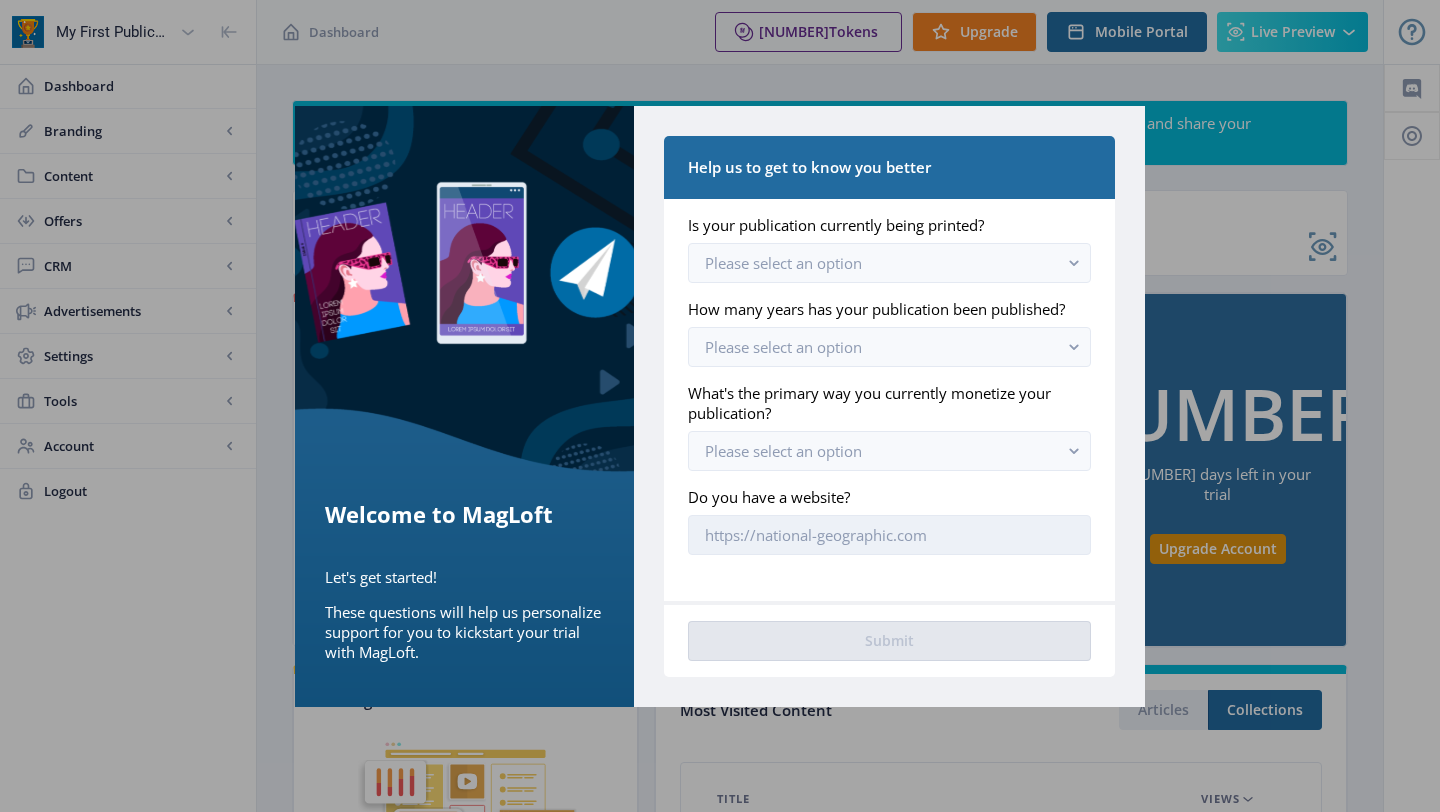type on "https://[DOMAIN].com" 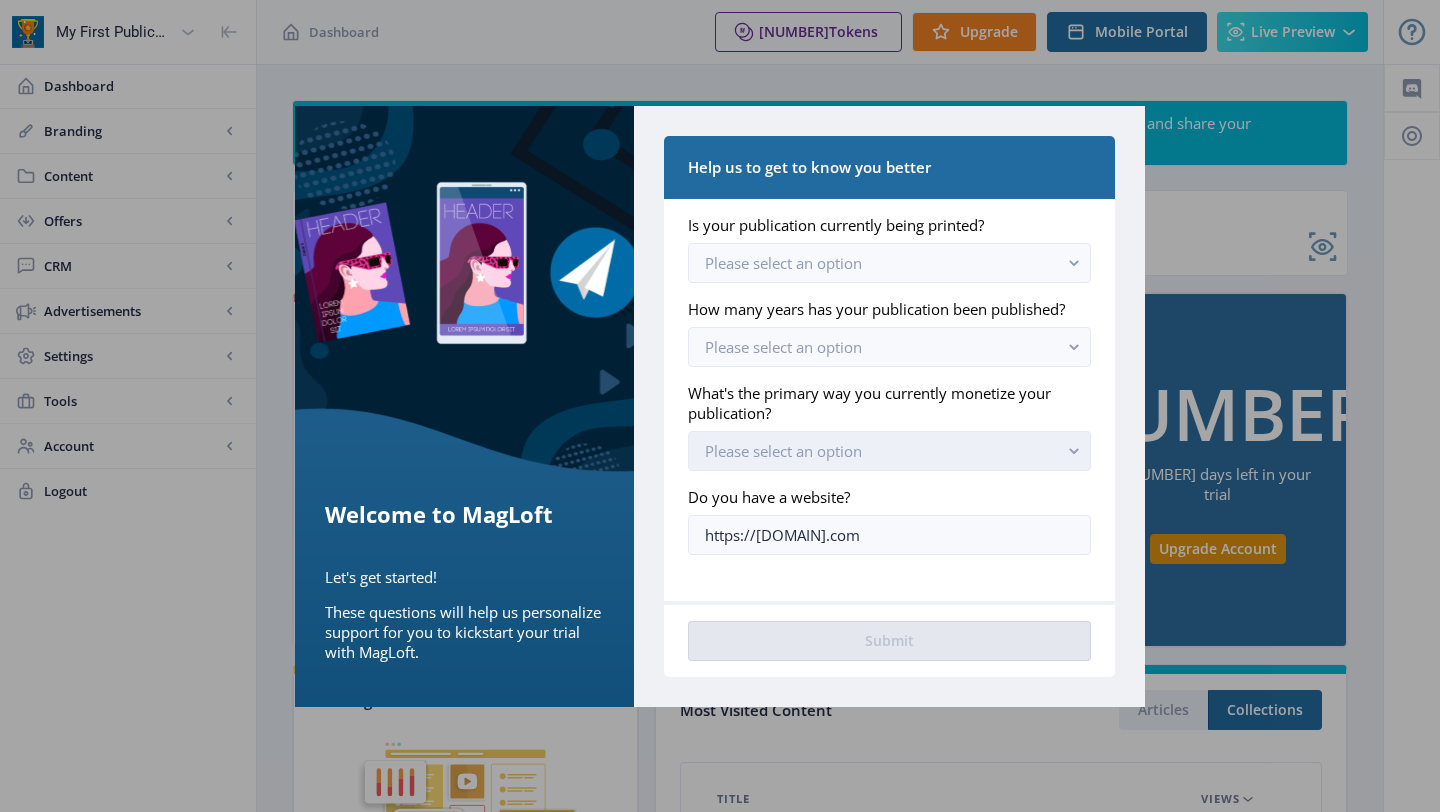 click on "Please select an option" at bounding box center (783, 451) 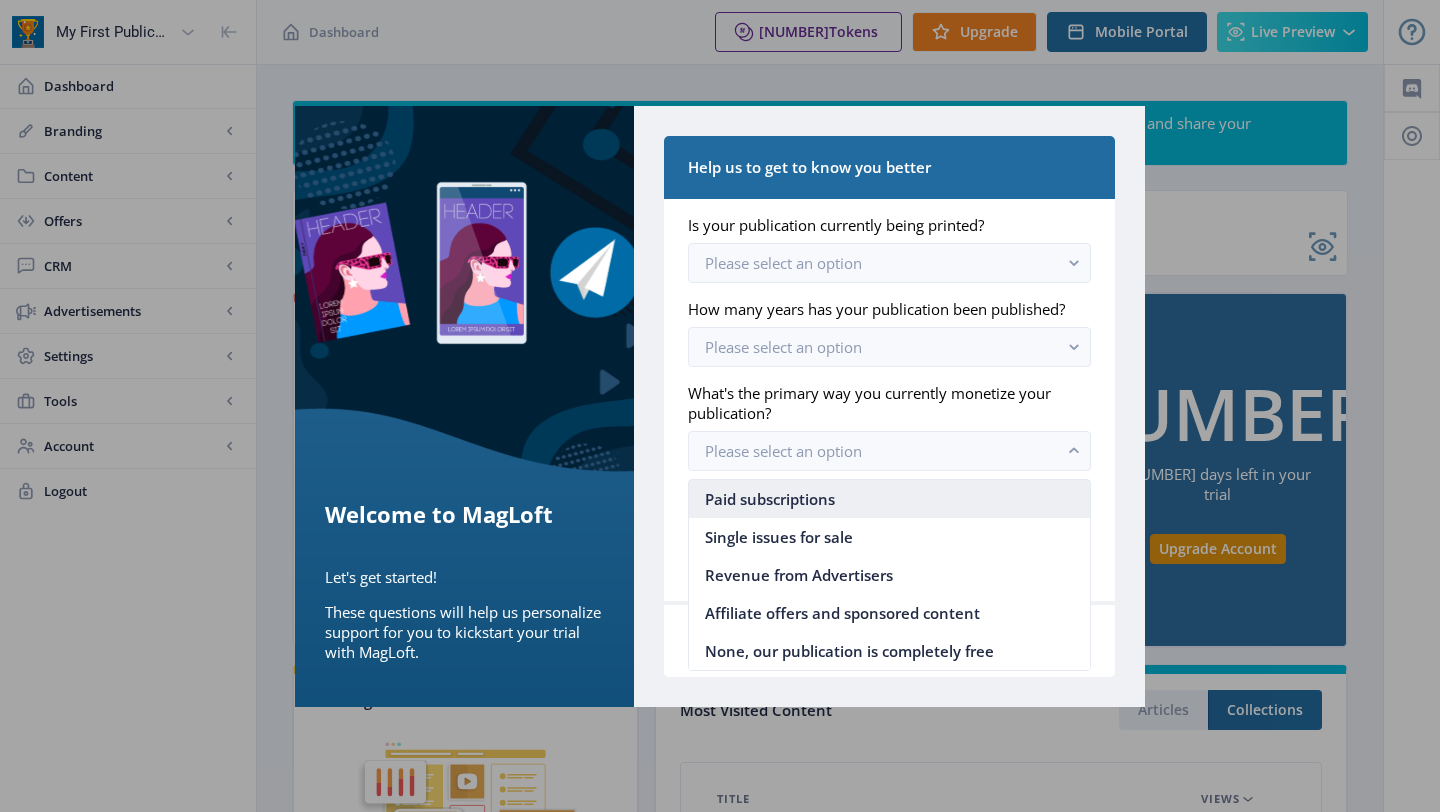 click on "Paid subscriptions" at bounding box center [770, 499] 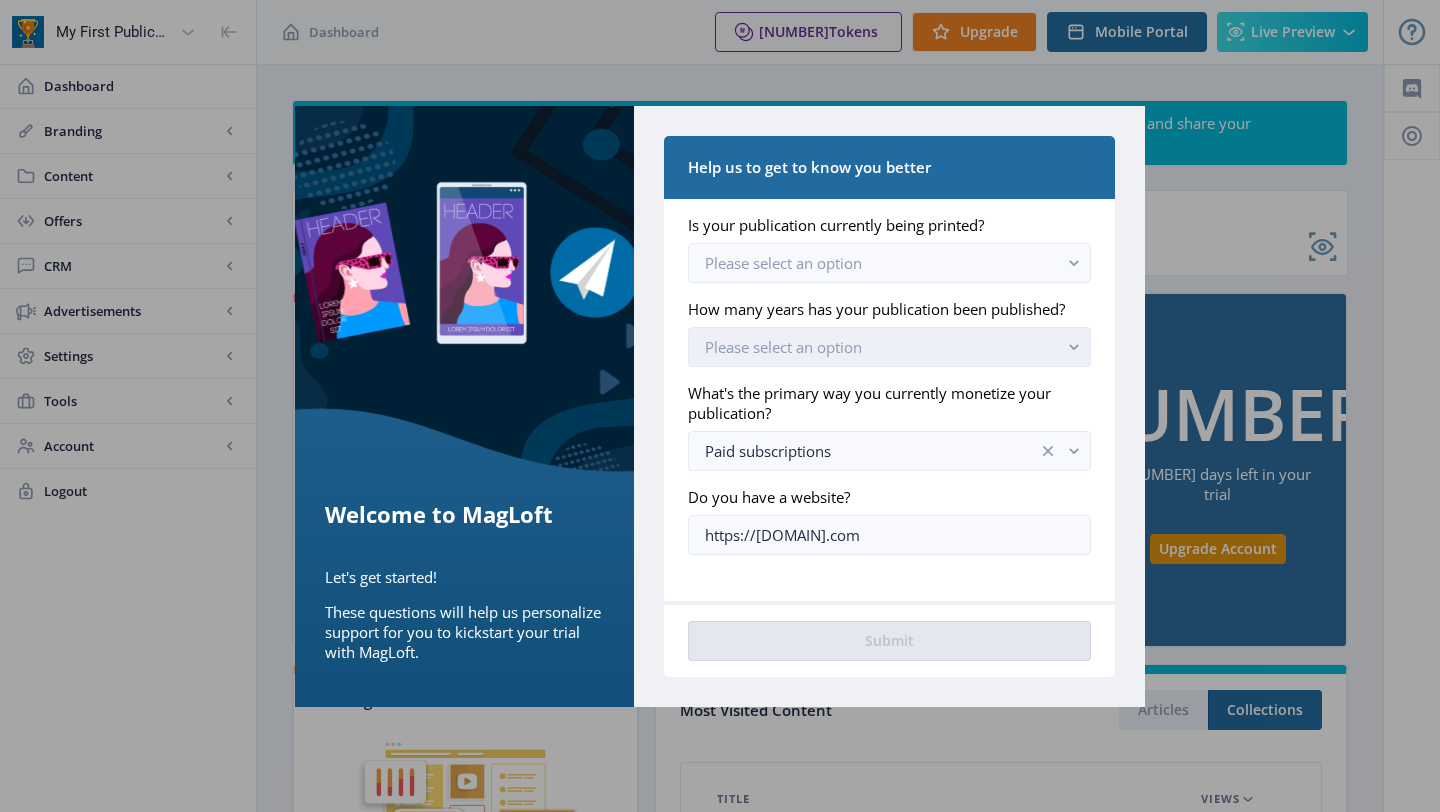 click on "Please select an option" at bounding box center [783, 347] 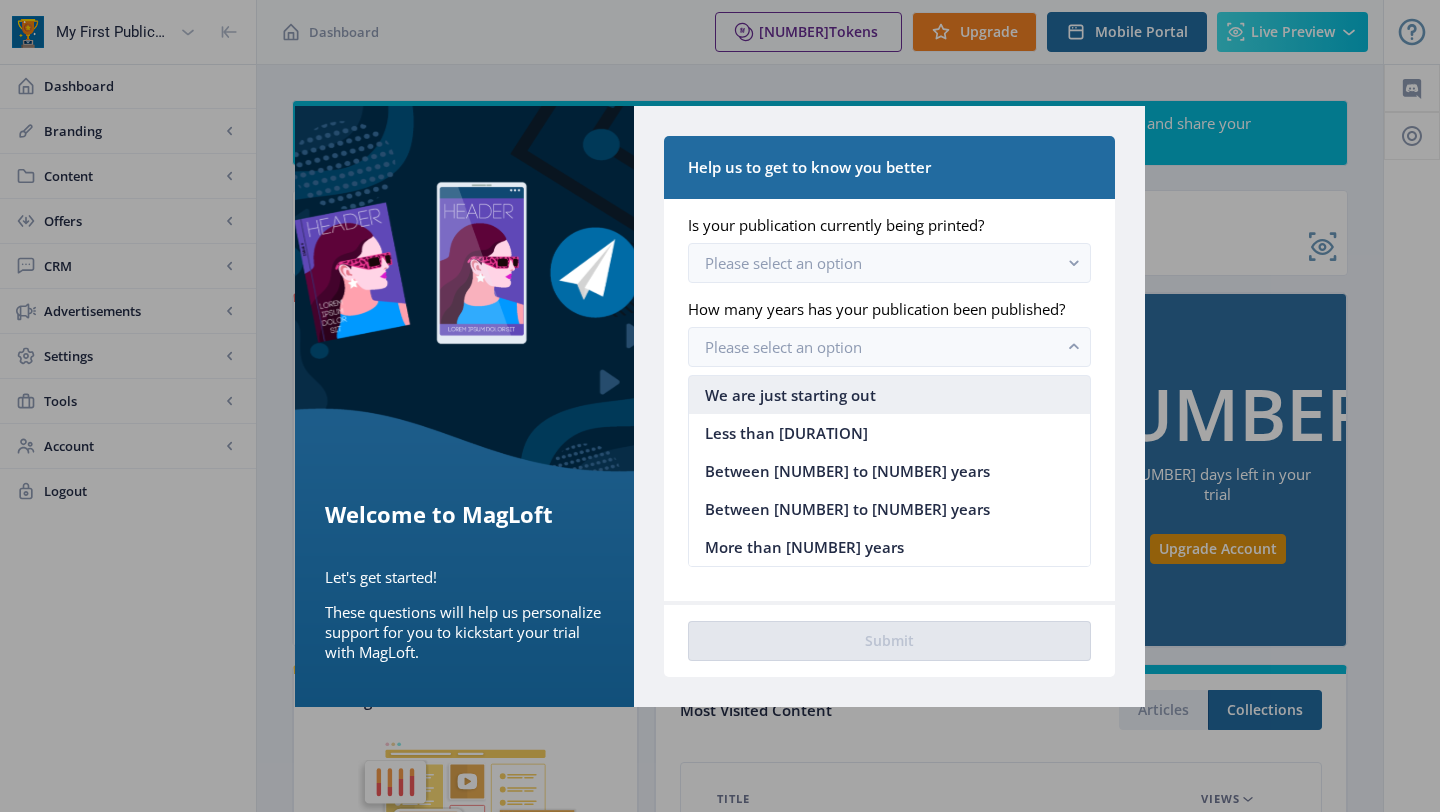click on "We are just starting out" at bounding box center [790, 395] 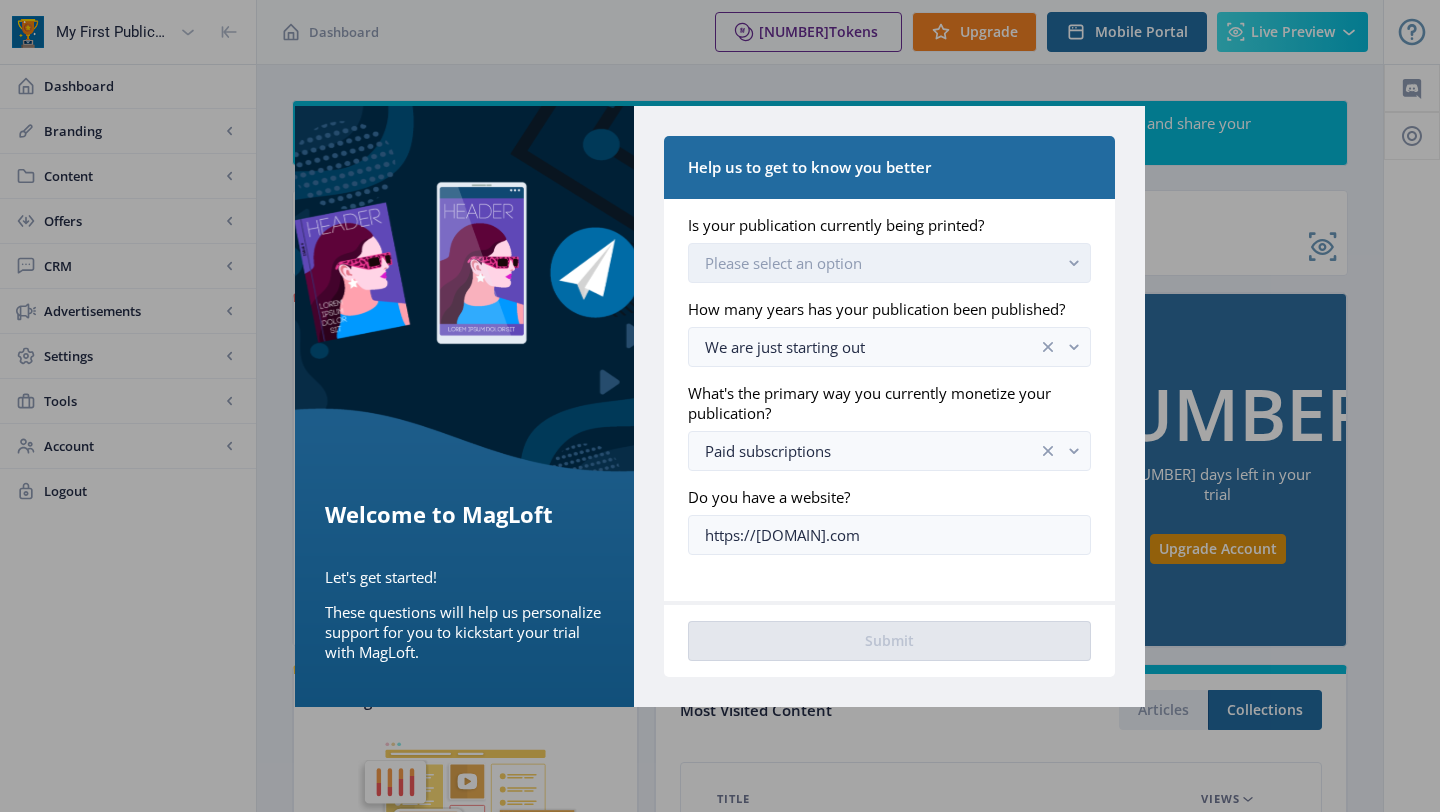 click on "Please select an option" at bounding box center (783, 263) 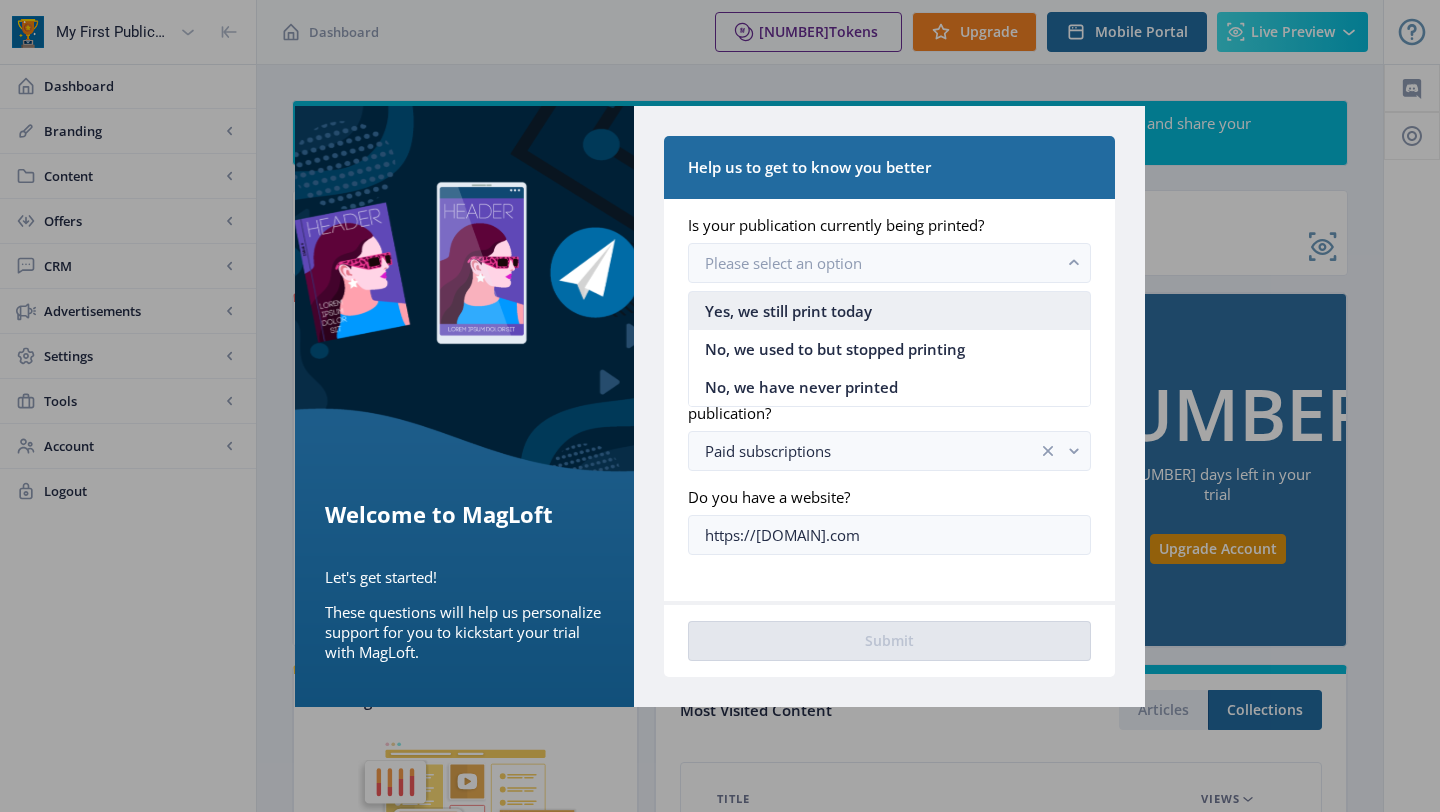 click on "Yes, we still print today" at bounding box center [788, 311] 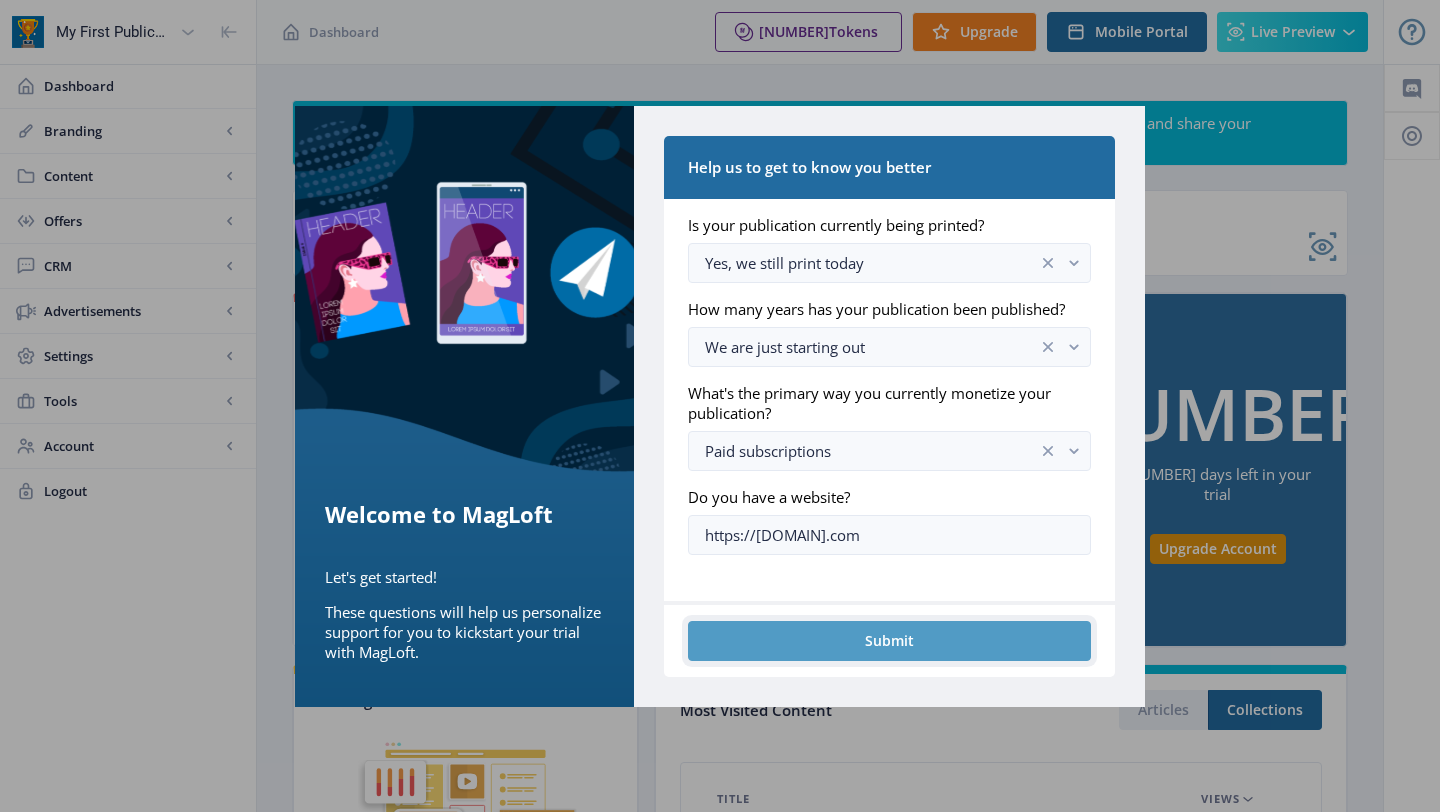 click on "Submit" at bounding box center (889, 641) 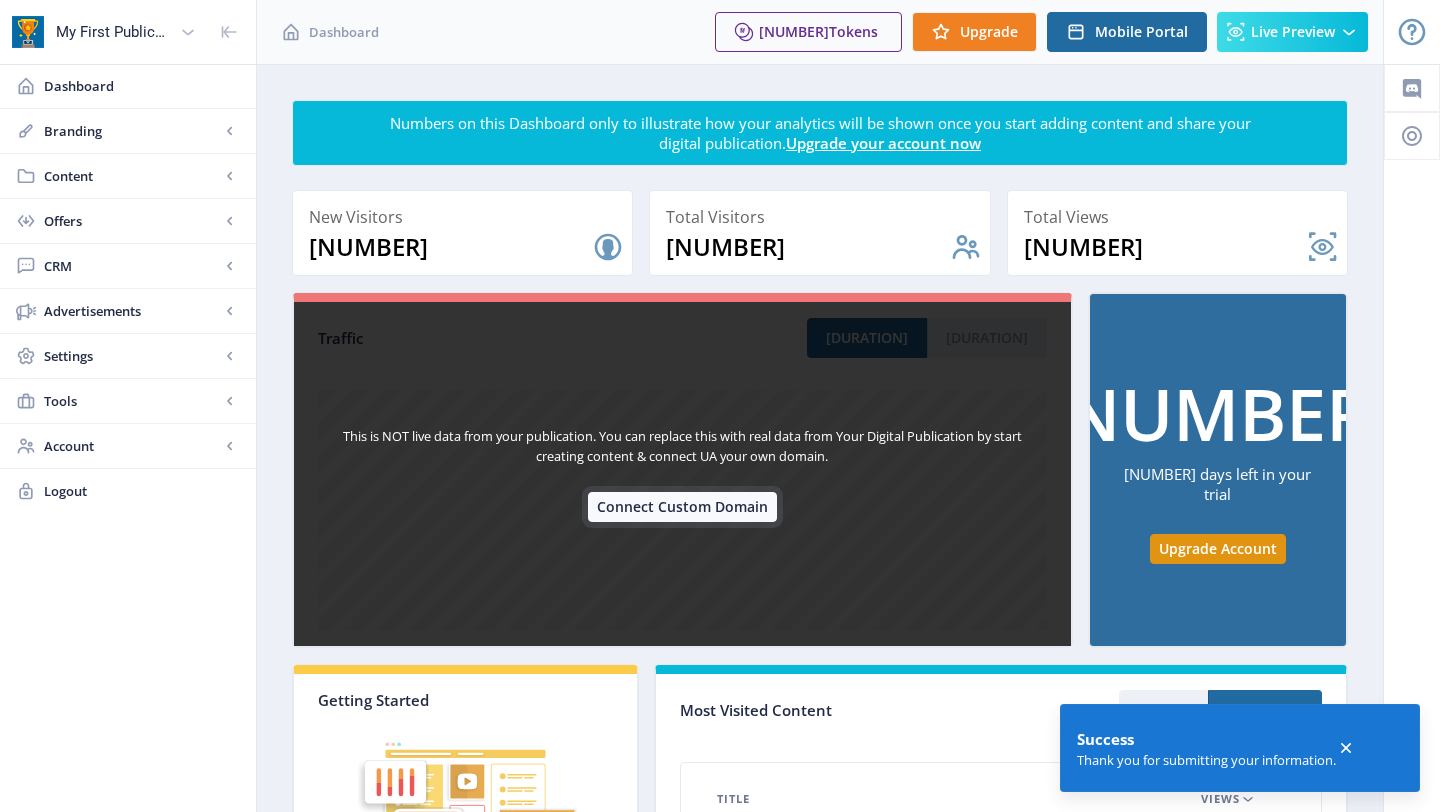 click on "Connect Custom Domain" at bounding box center (682, 507) 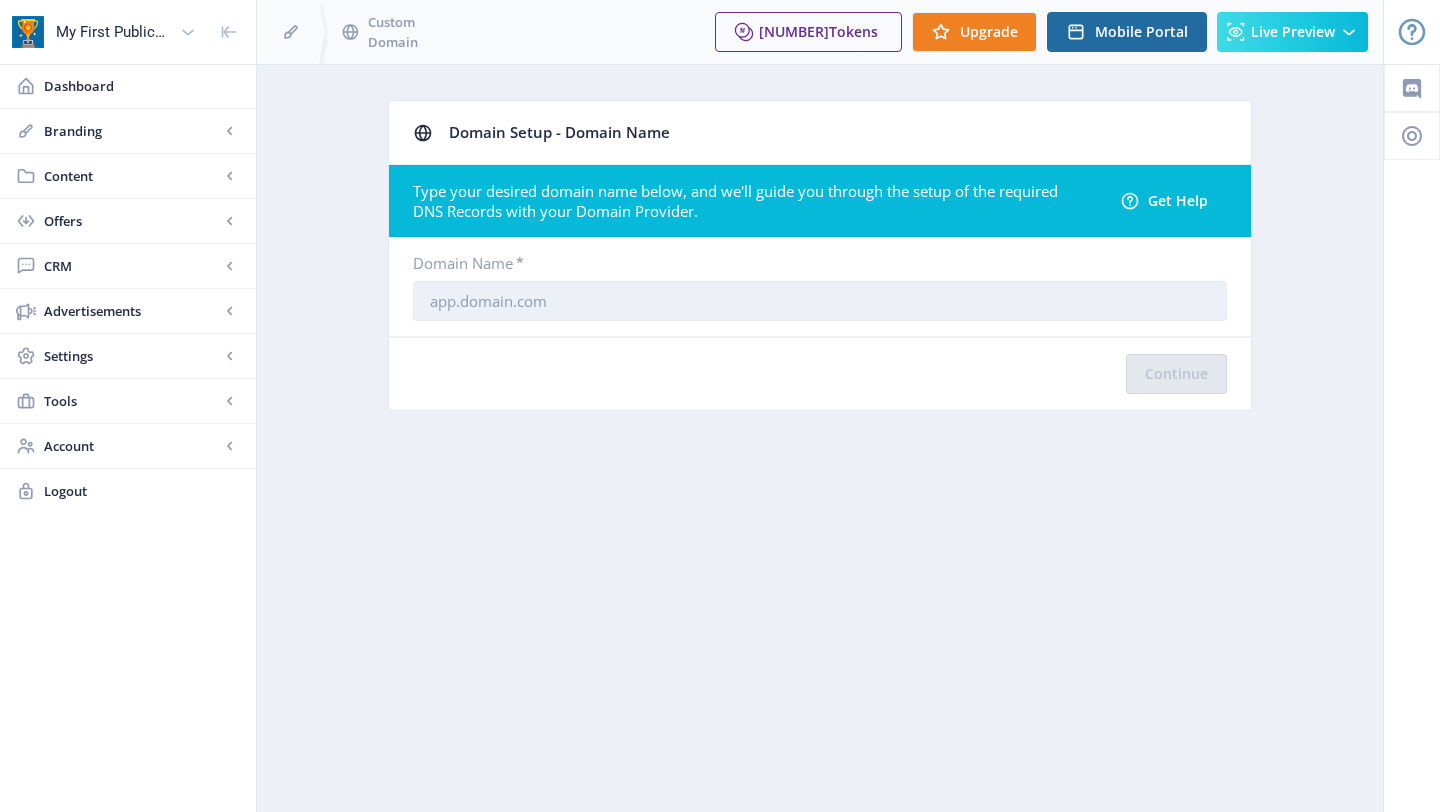 click at bounding box center [820, 301] 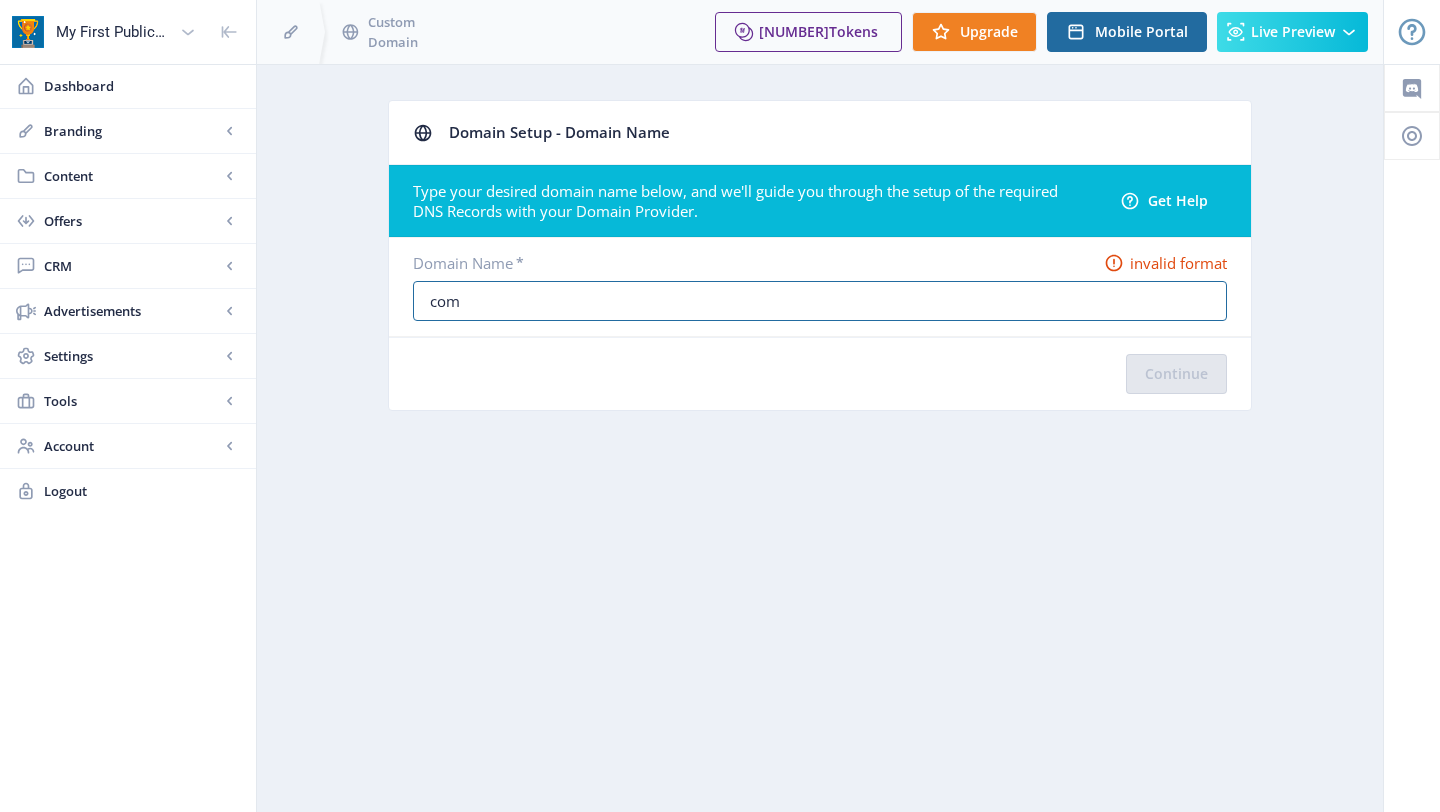 type on "com" 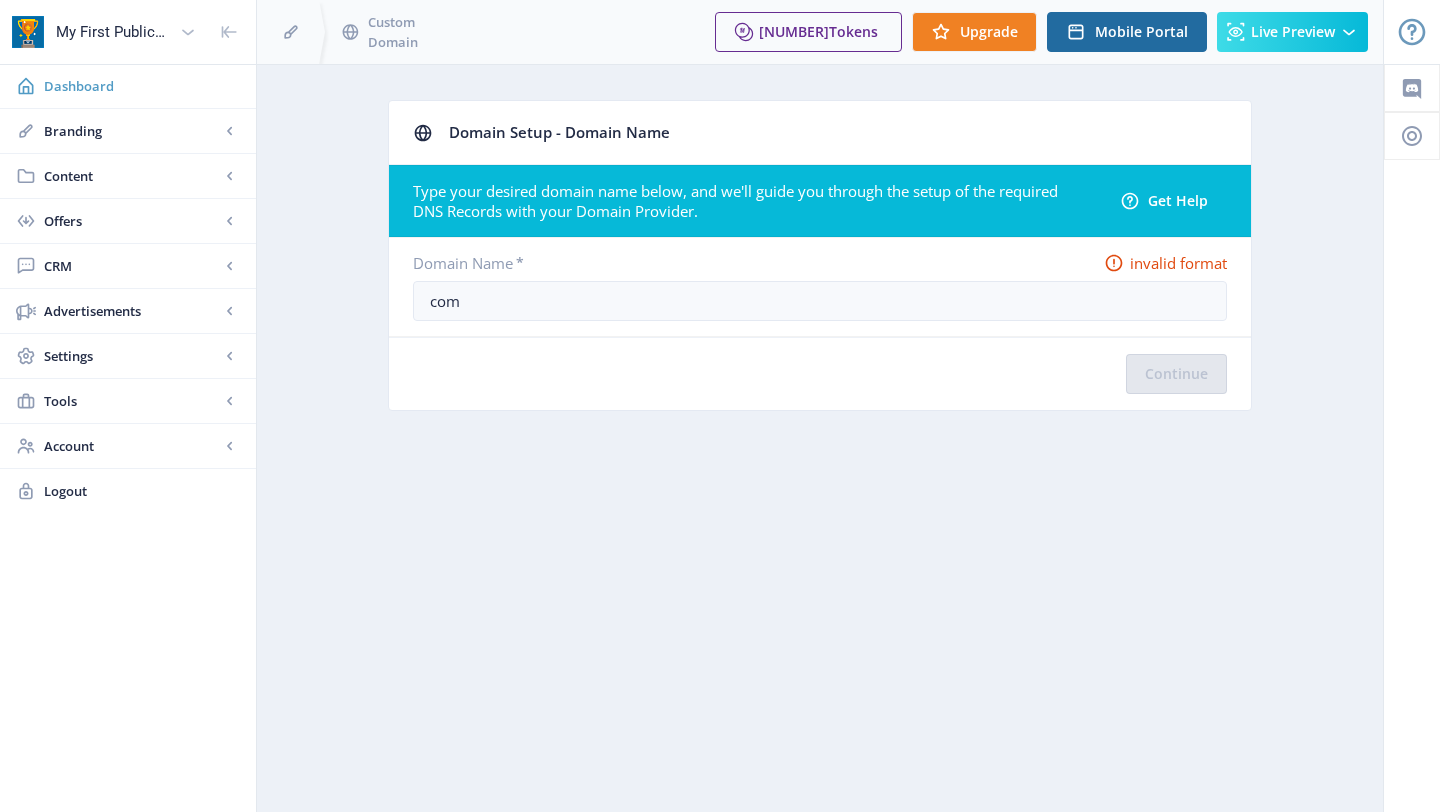 click on "Dashboard" at bounding box center [142, 86] 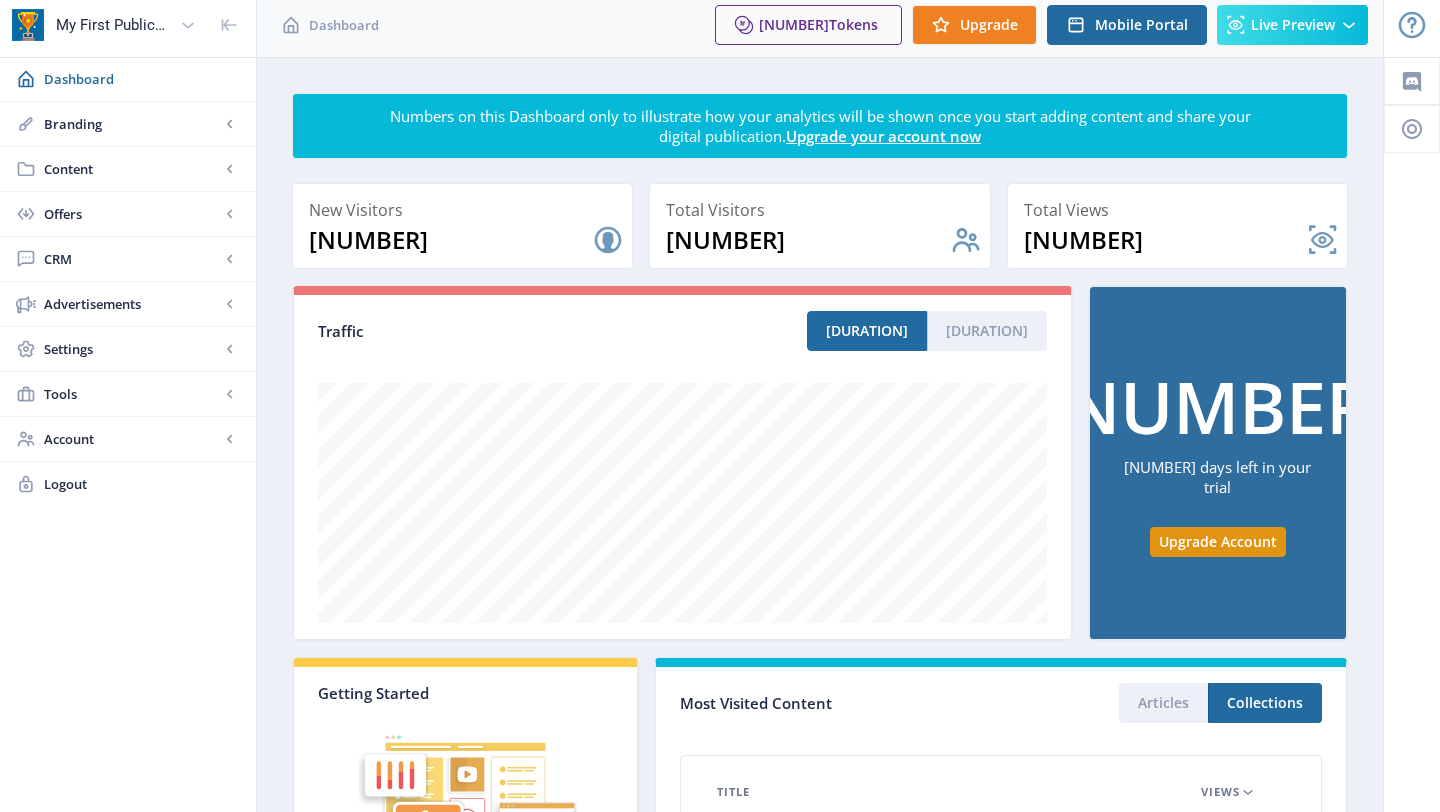 scroll, scrollTop: 0, scrollLeft: 0, axis: both 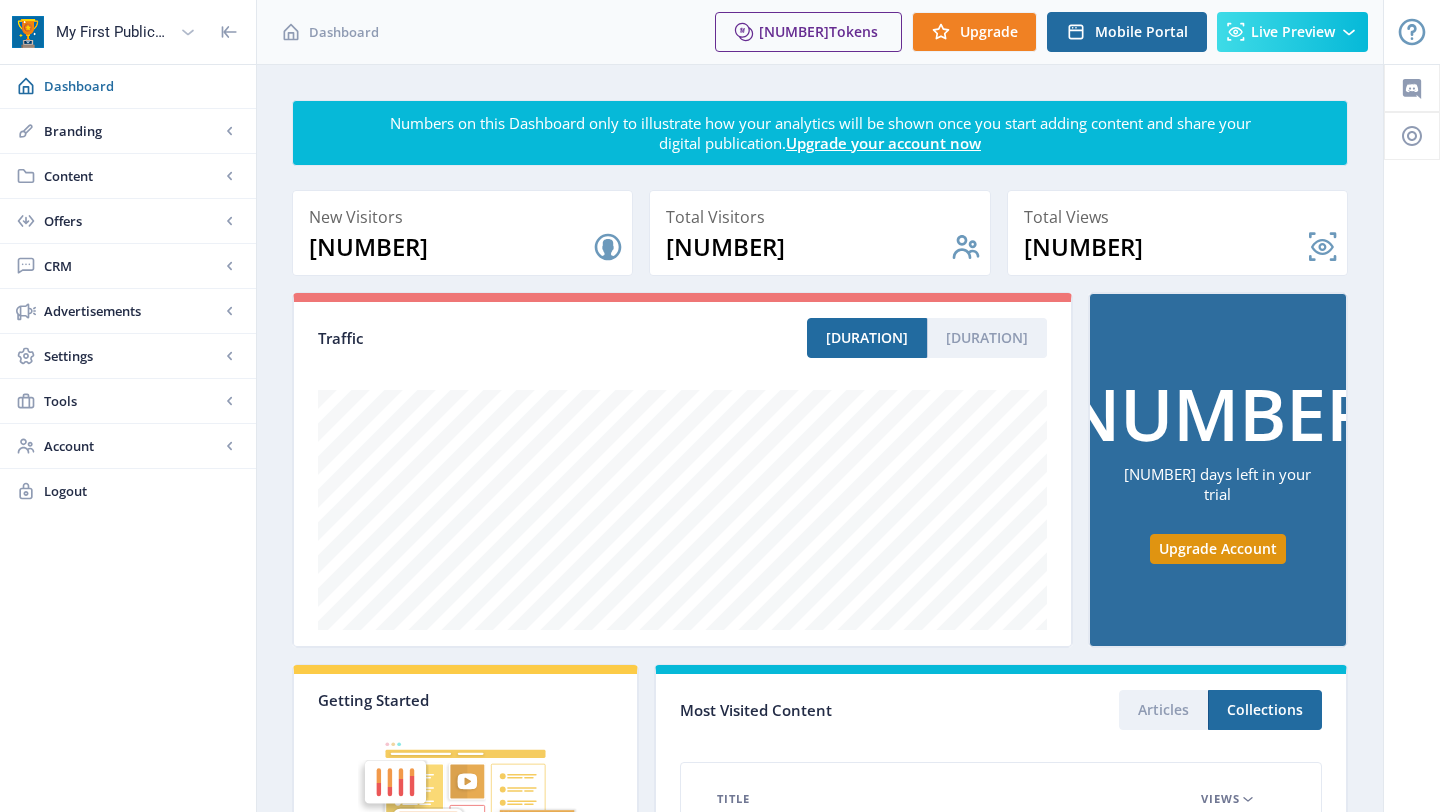 click on "My First Publication" at bounding box center (114, 32) 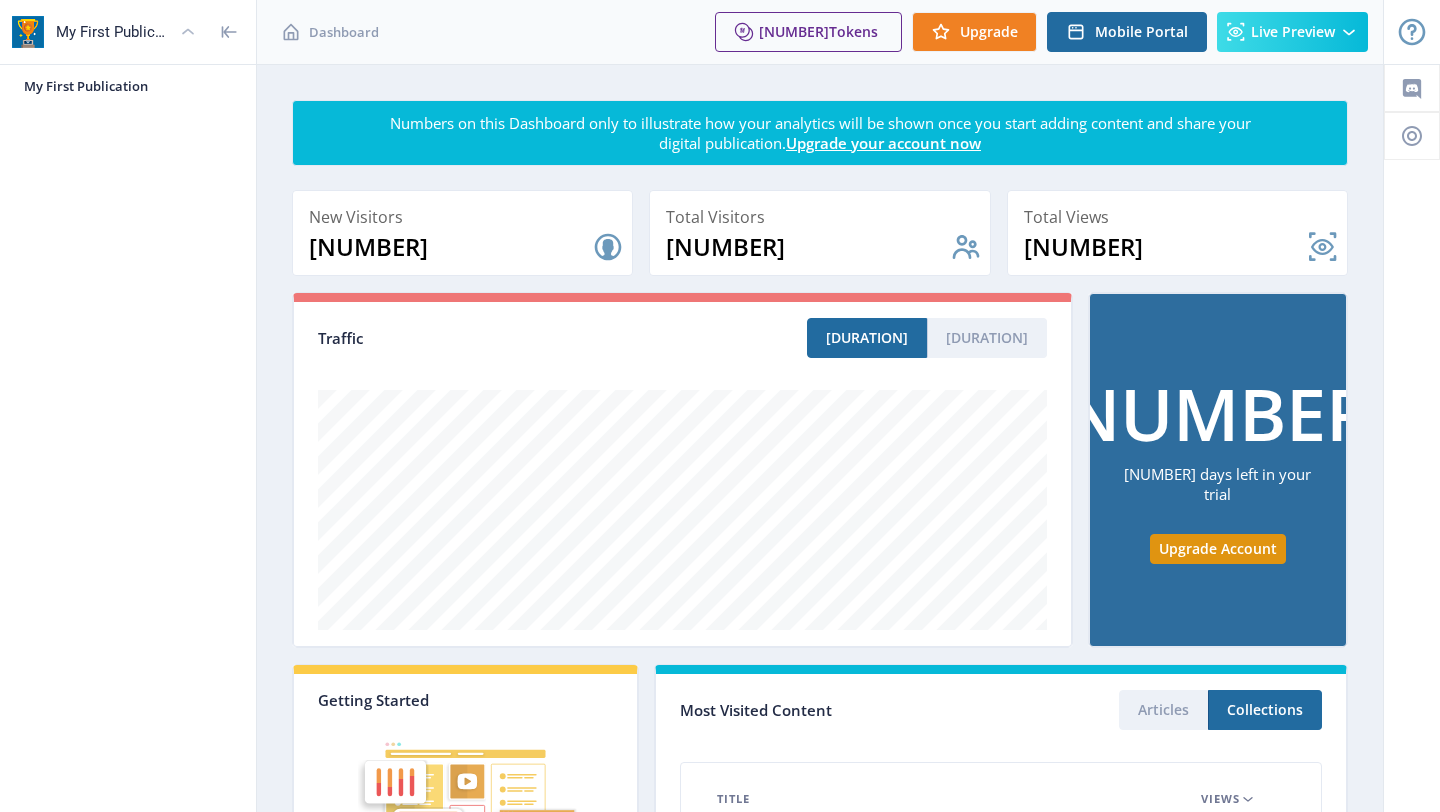 click on "My First Publication" at bounding box center (114, 32) 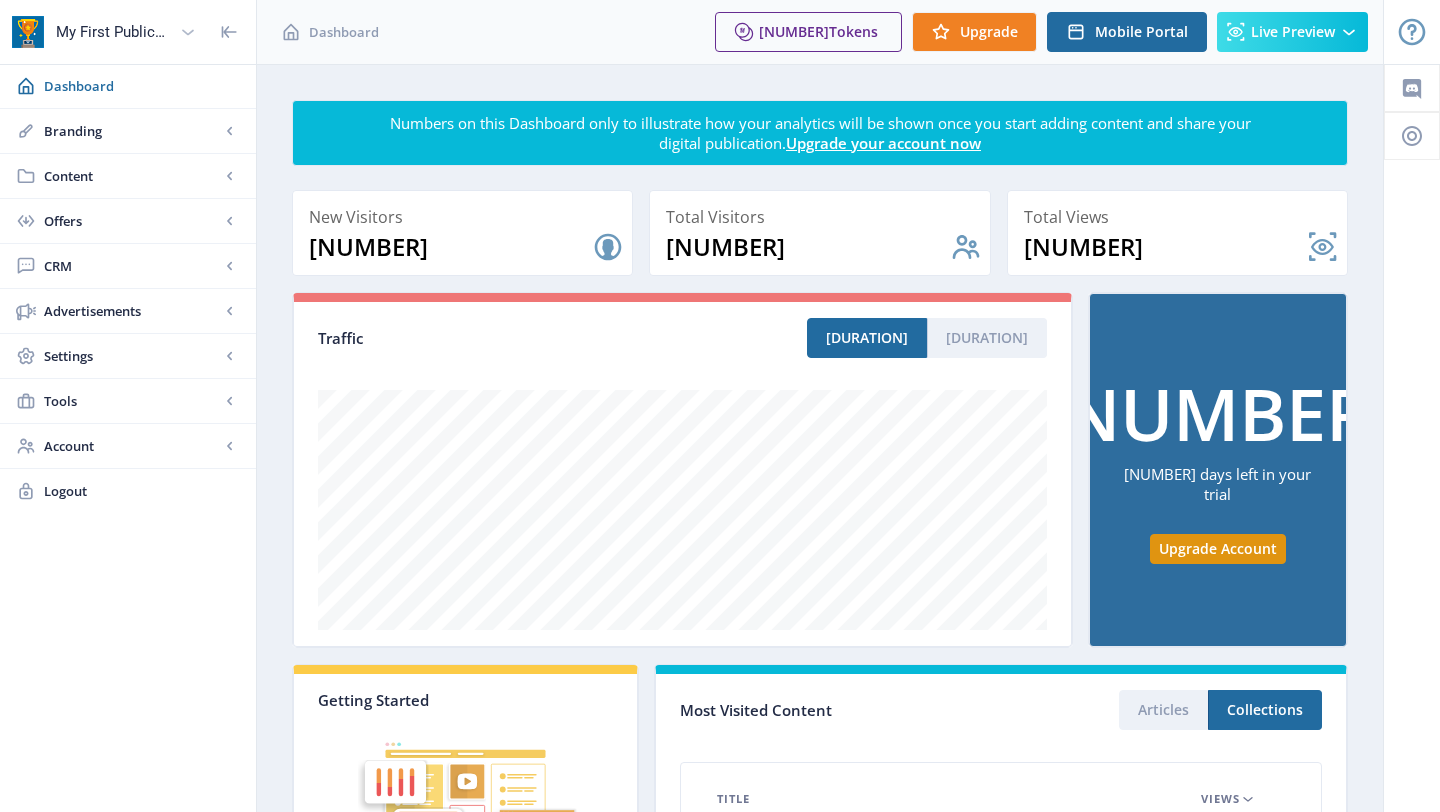 click on "My First Publication" at bounding box center (114, 32) 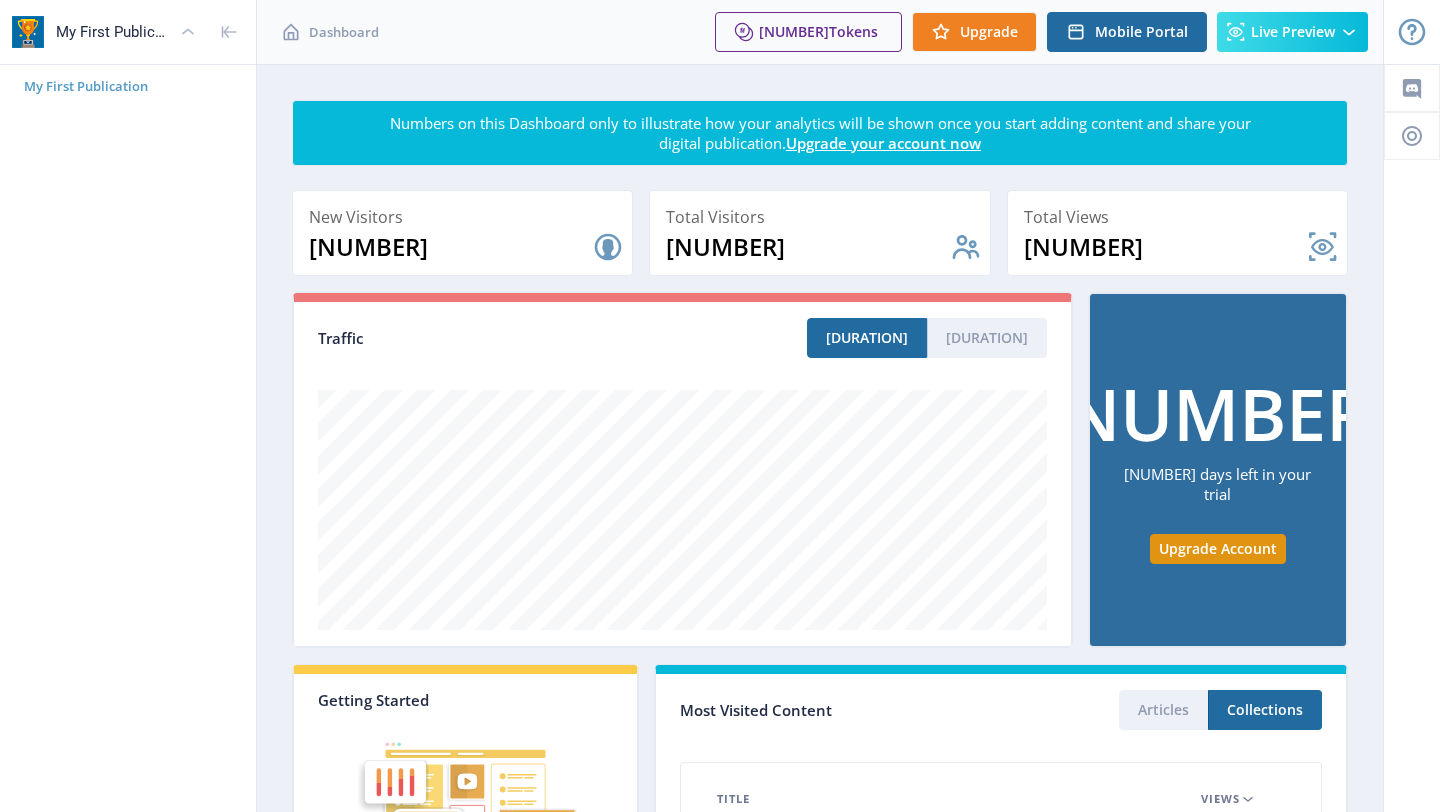 click on "My First Publication" at bounding box center [136, 86] 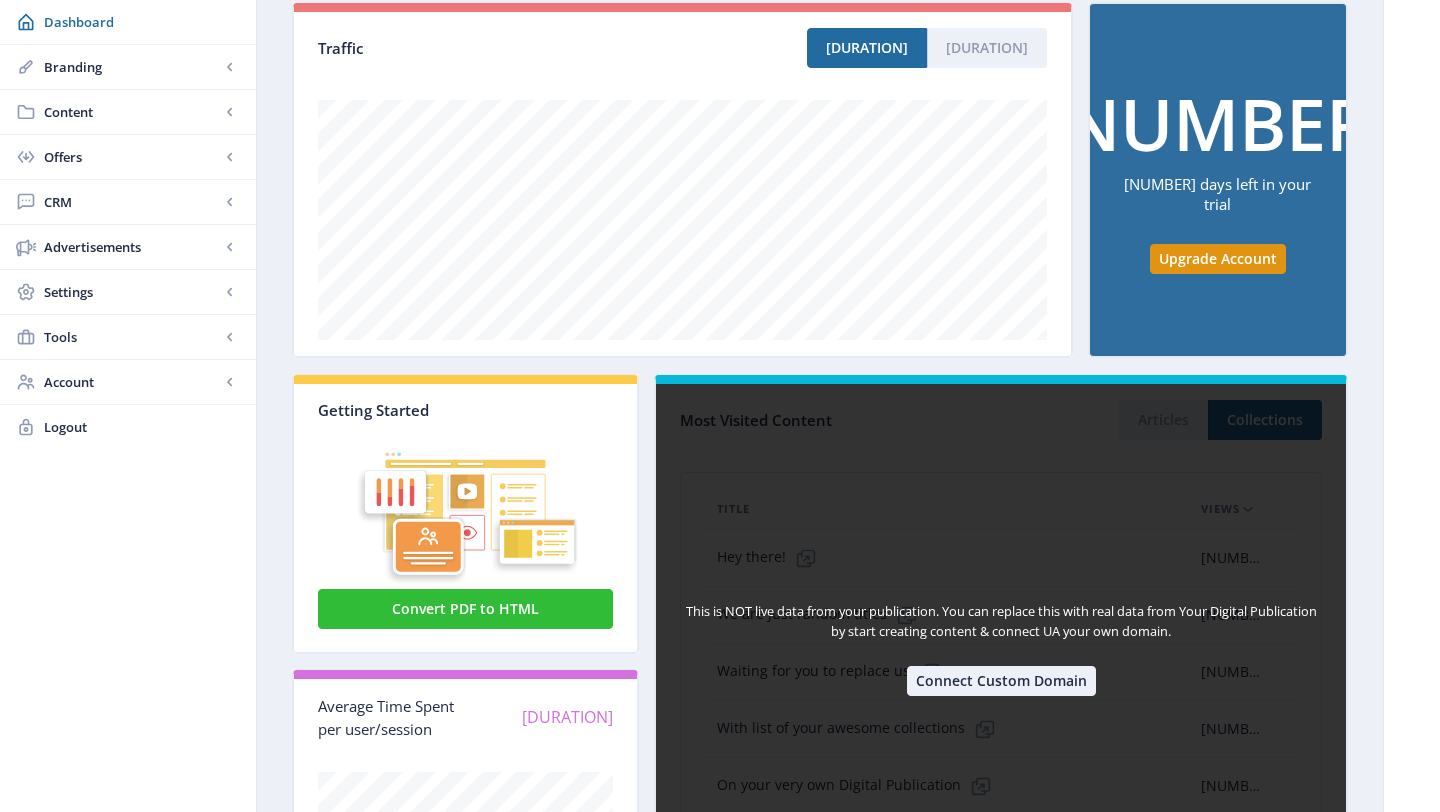 scroll, scrollTop: 306, scrollLeft: 0, axis: vertical 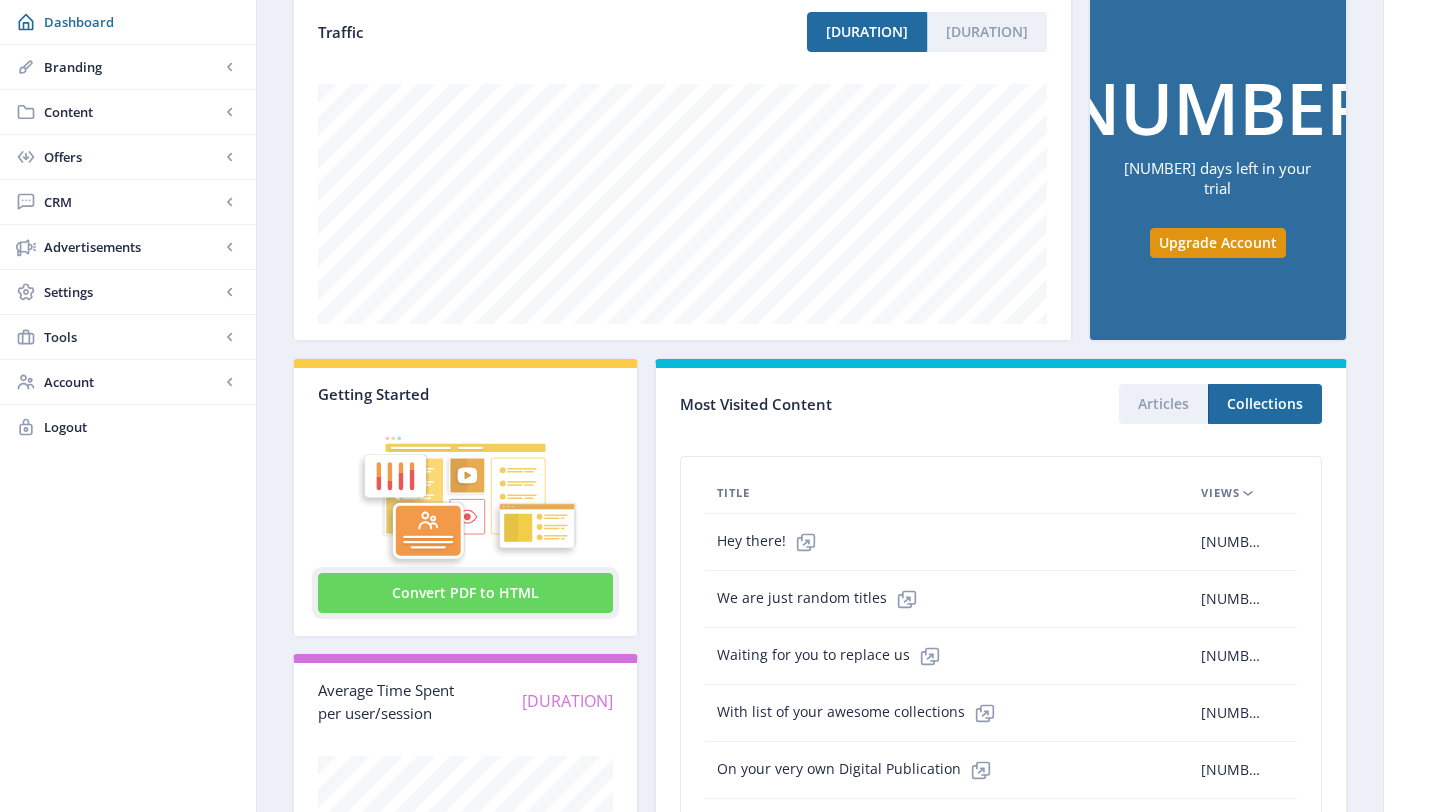 click on "Convert PDF to HTML" at bounding box center [465, 593] 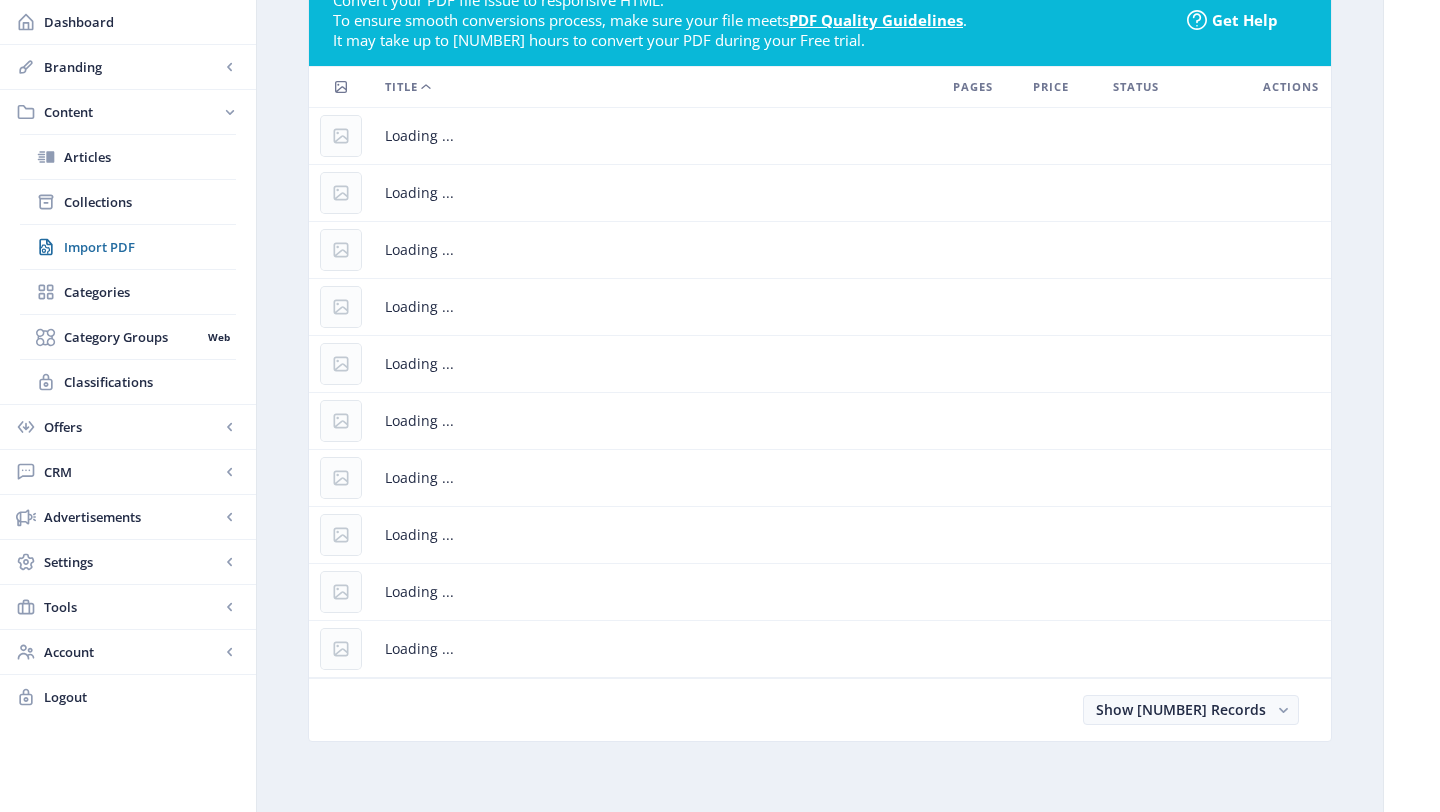 scroll, scrollTop: 0, scrollLeft: 0, axis: both 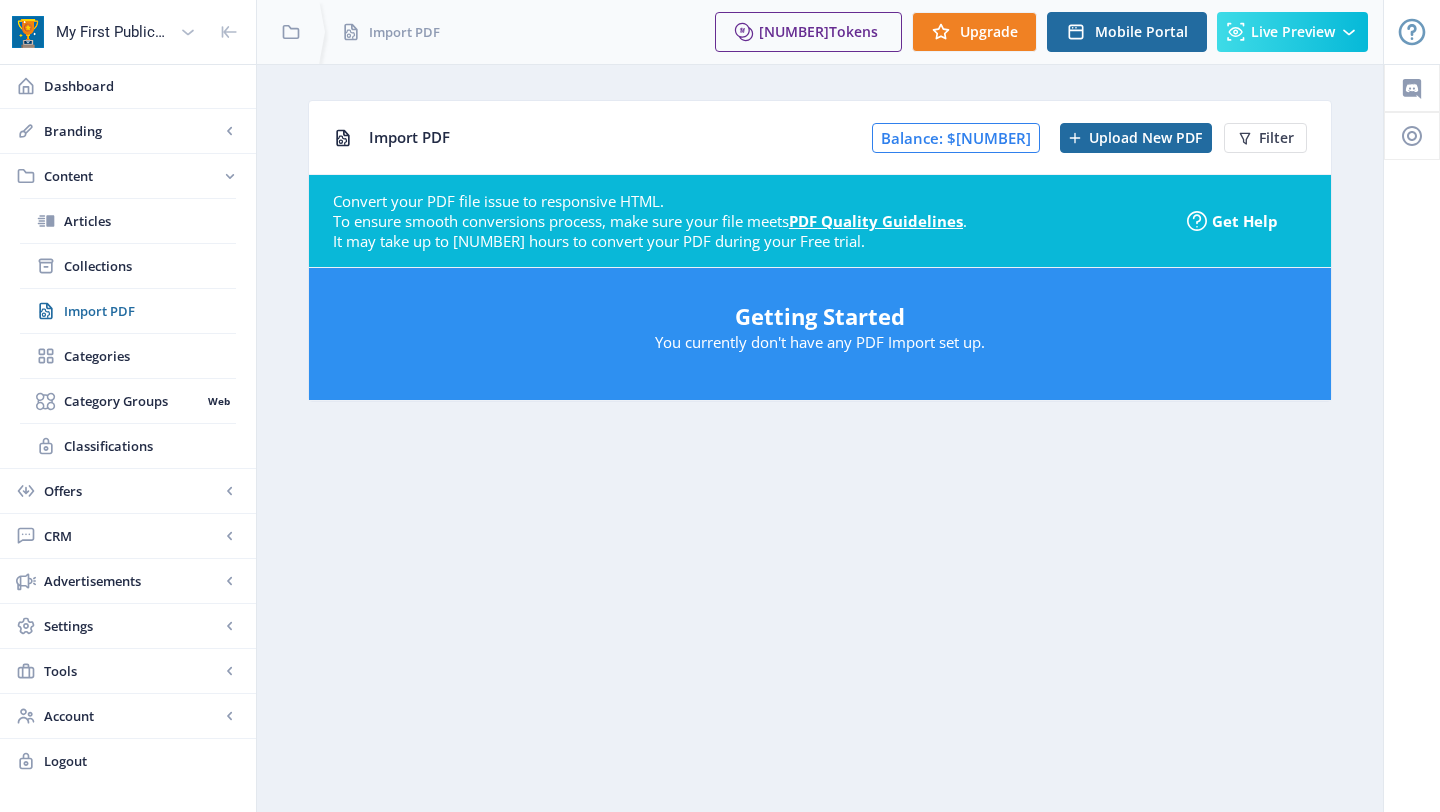 click on "Getting Started" at bounding box center [820, 316] 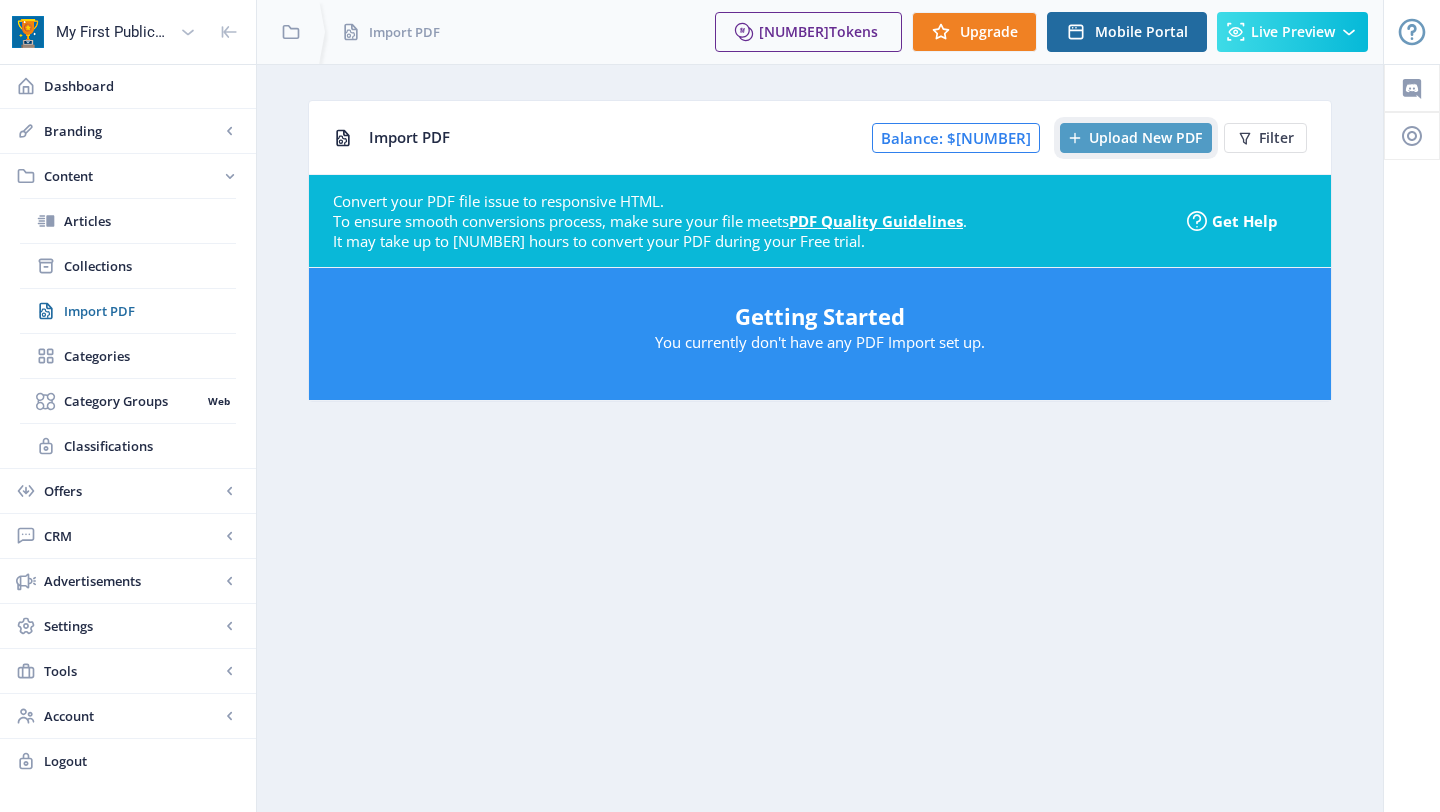 click on "Upload New PDF" at bounding box center [1145, 138] 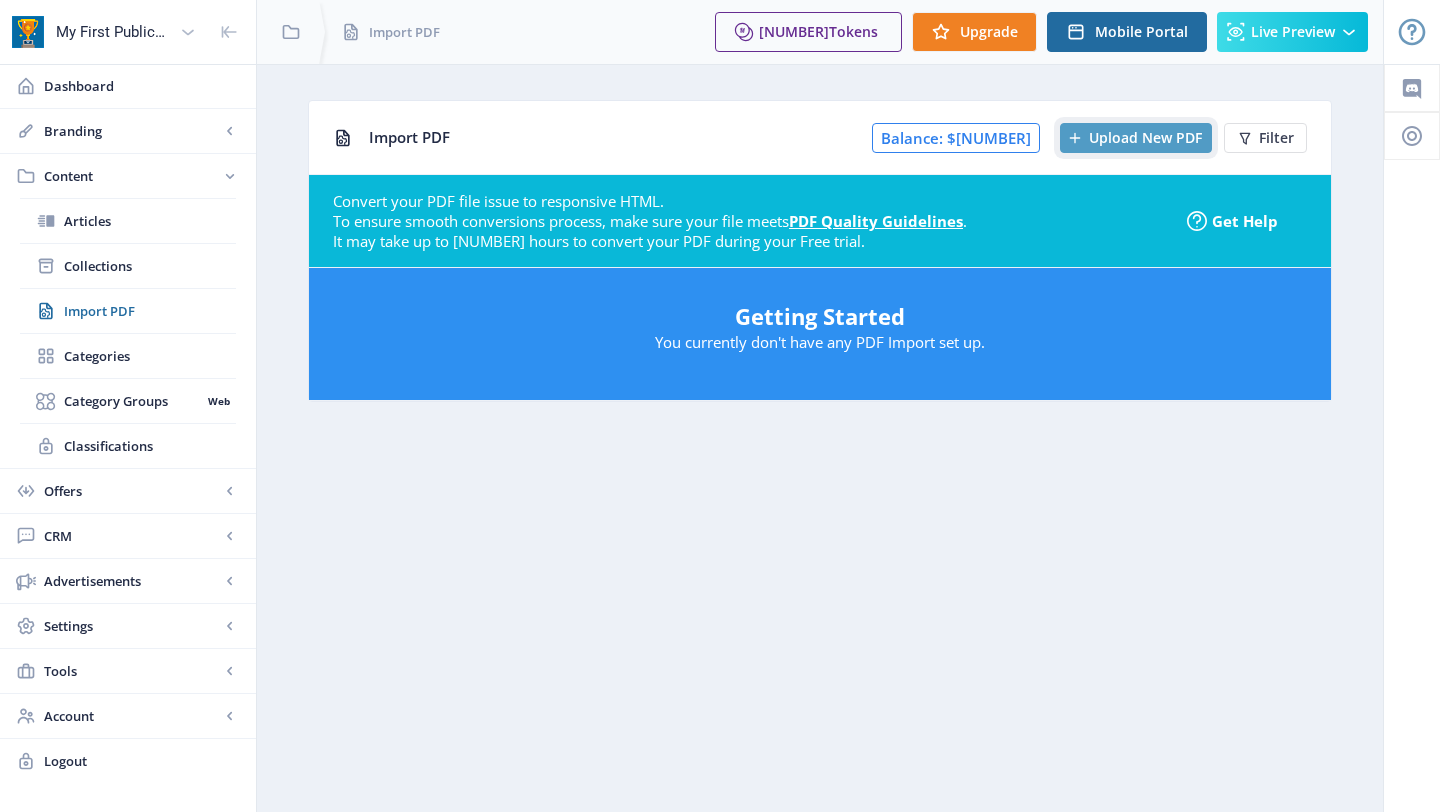 click on "Upload New PDF" at bounding box center (1136, 138) 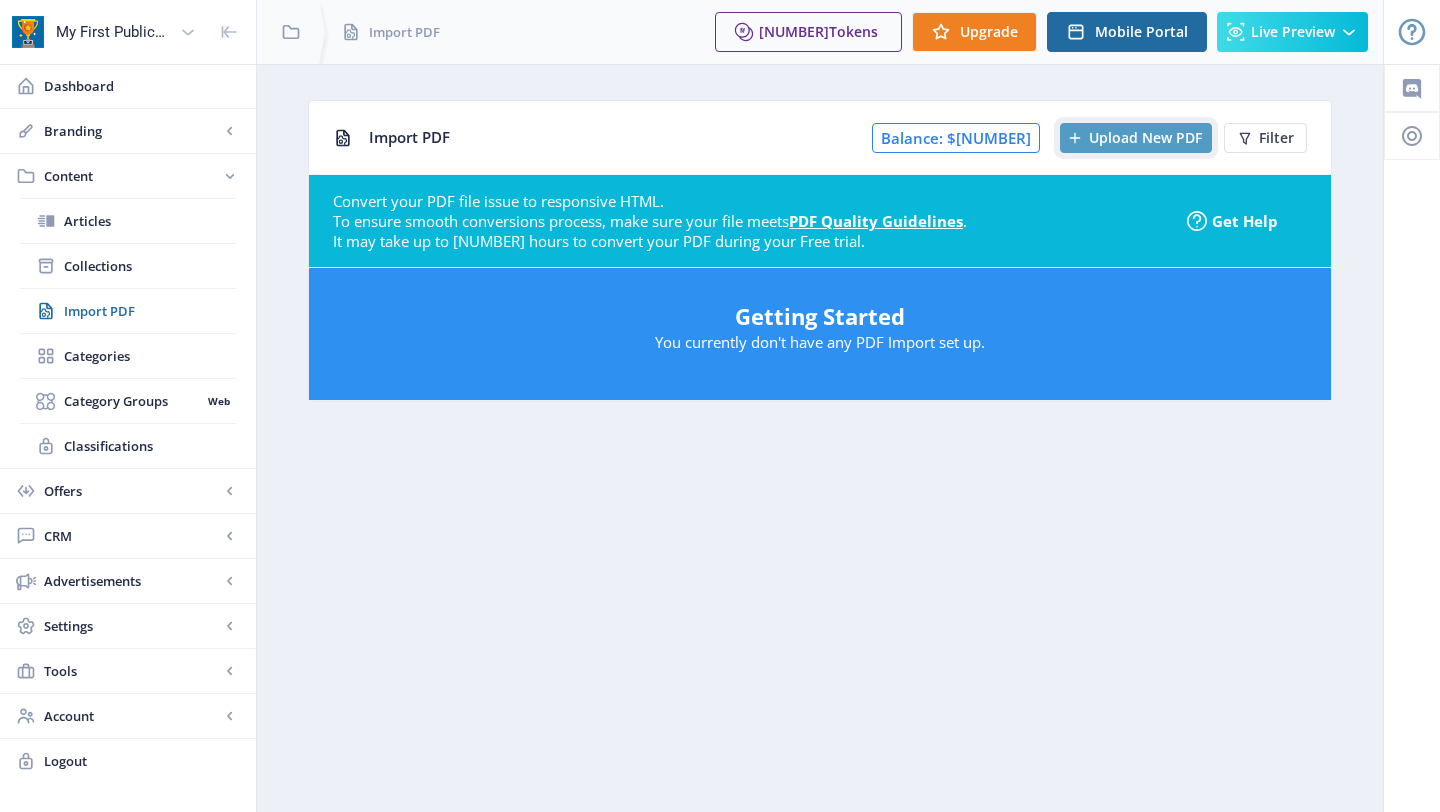 click on "Upload New PDF" at bounding box center [1136, 138] 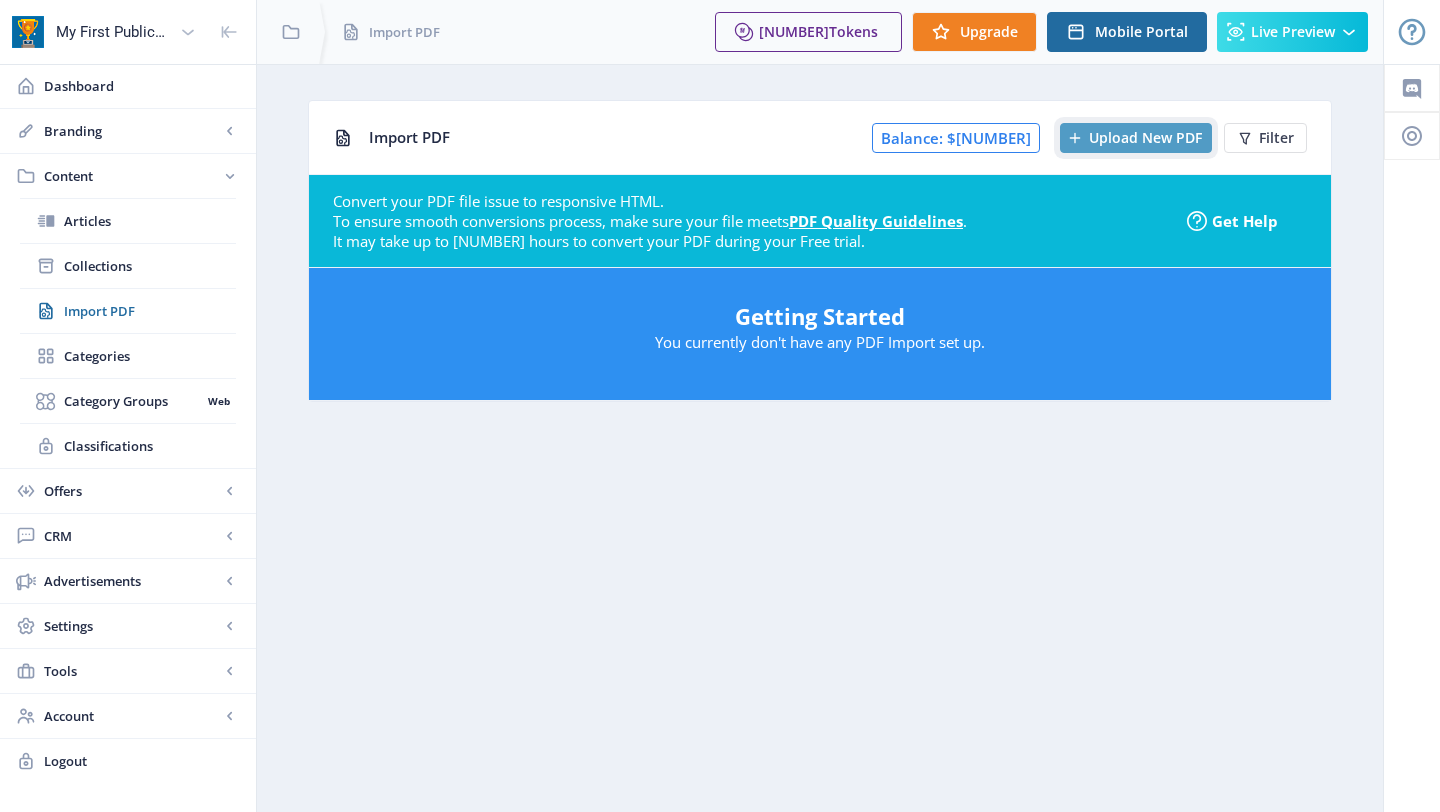 click on "Upload New PDF" at bounding box center (1145, 138) 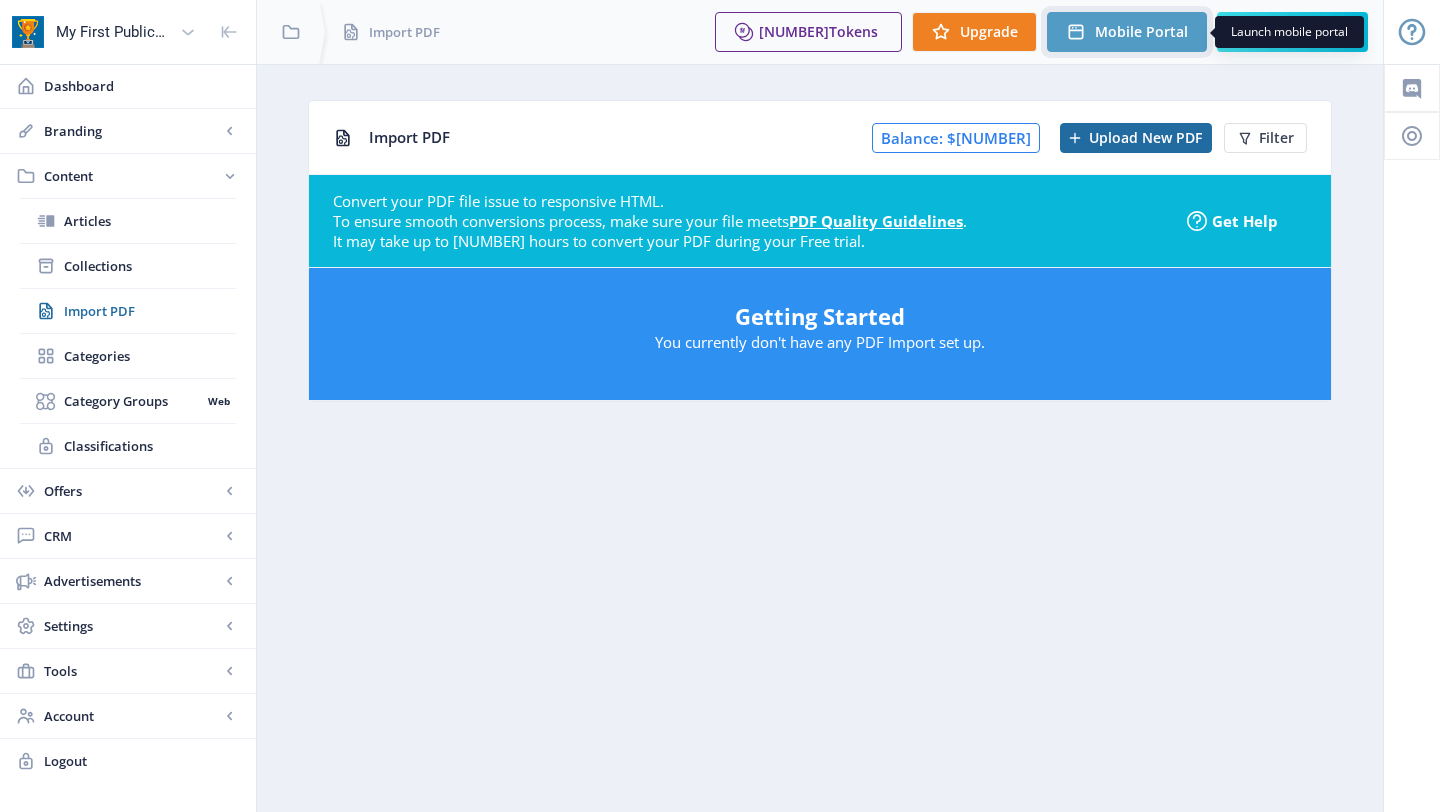 click on "Mobile Portal" at bounding box center [1141, 32] 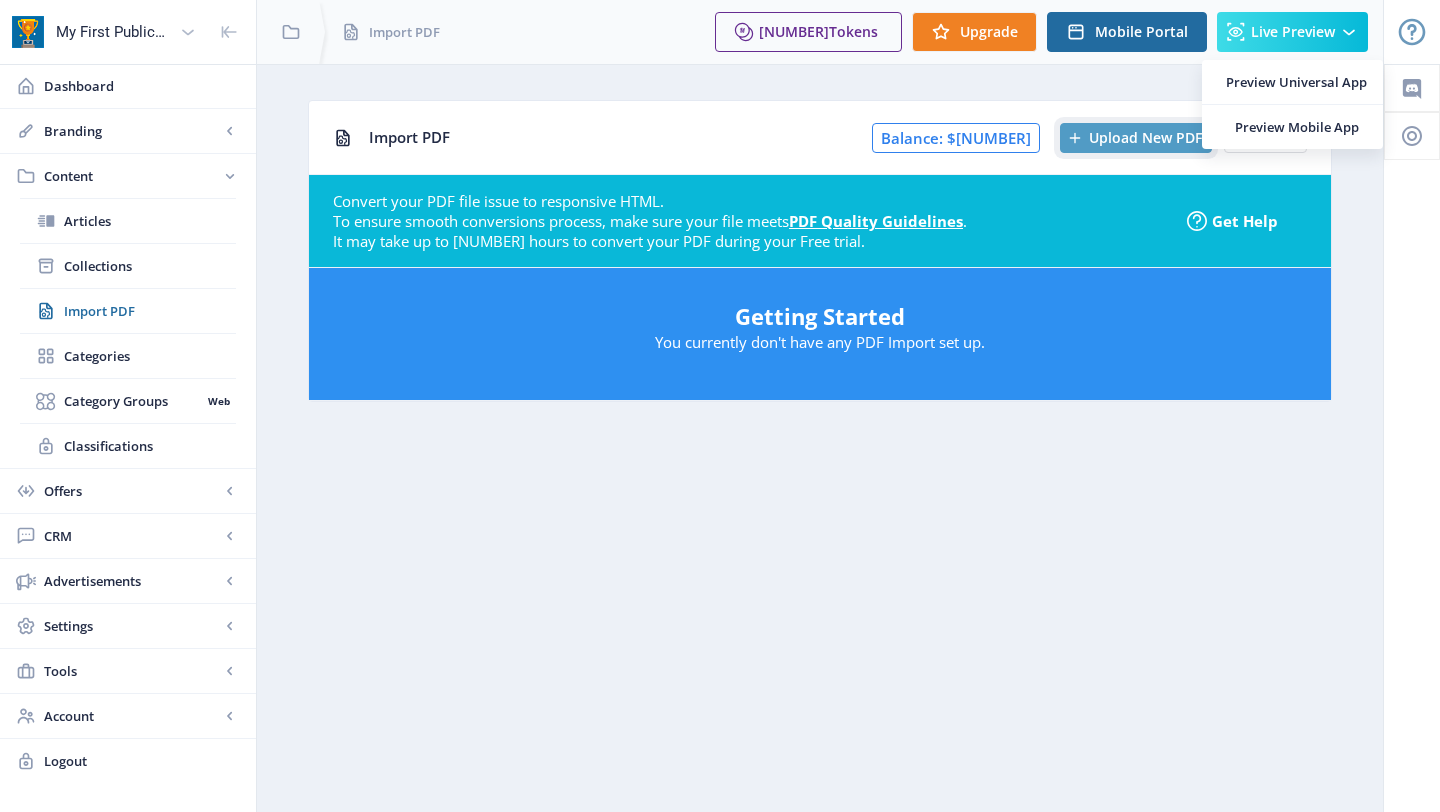 click on "Upload New PDF" at bounding box center [1145, 138] 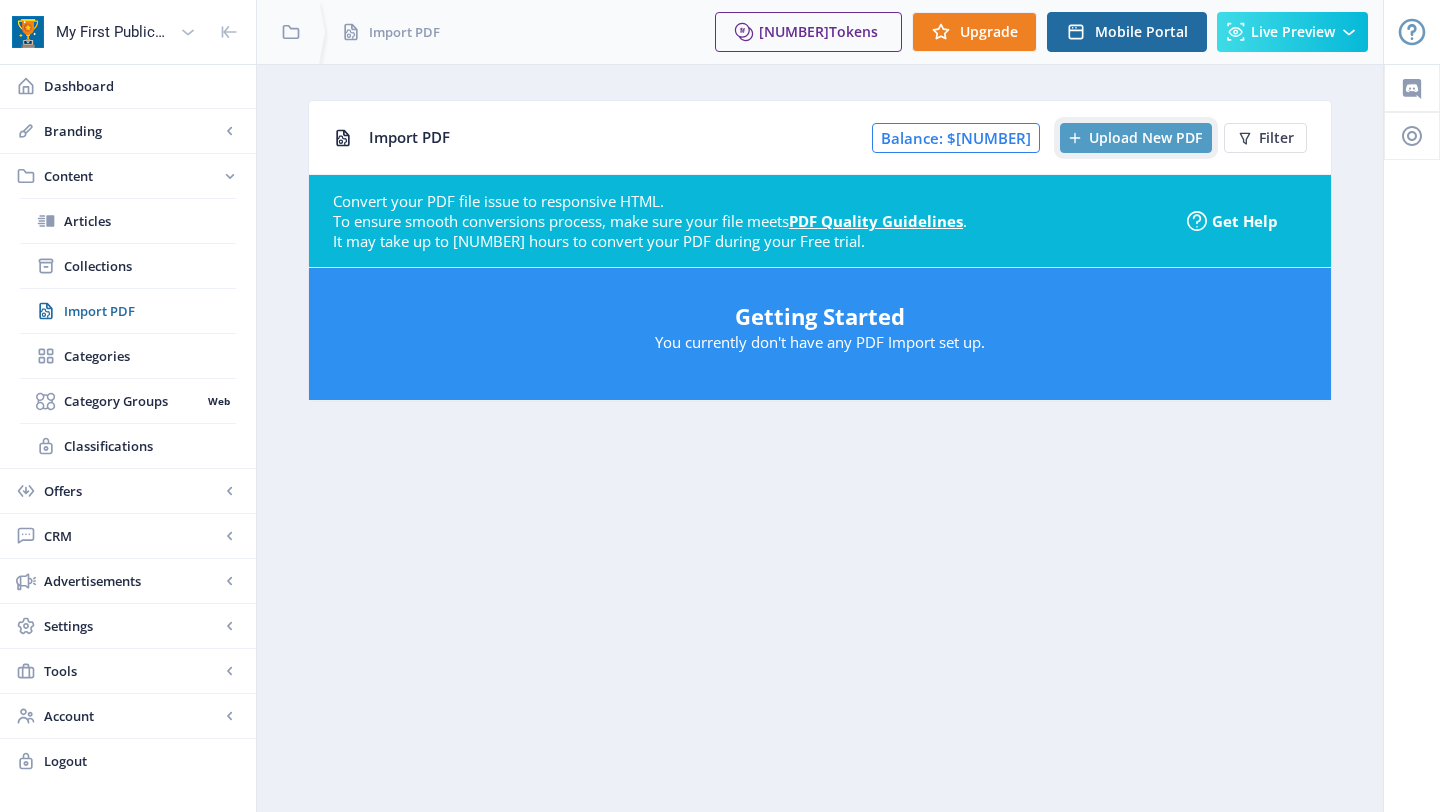 click on "Upload New PDF" at bounding box center [1145, 138] 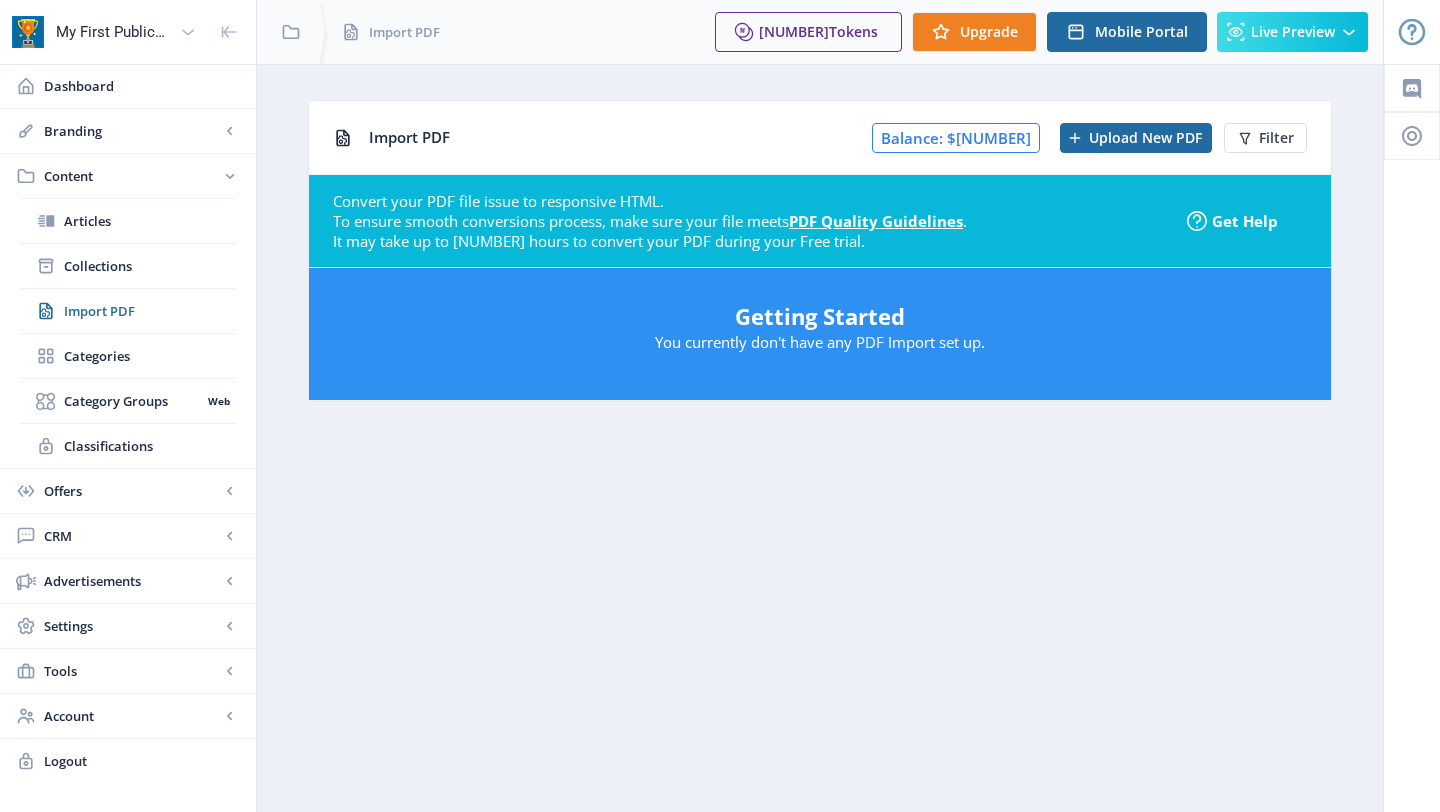 click on "Import PDF  Balance: $[NUMBER]  Upload New PDF Filter" at bounding box center (820, 137) 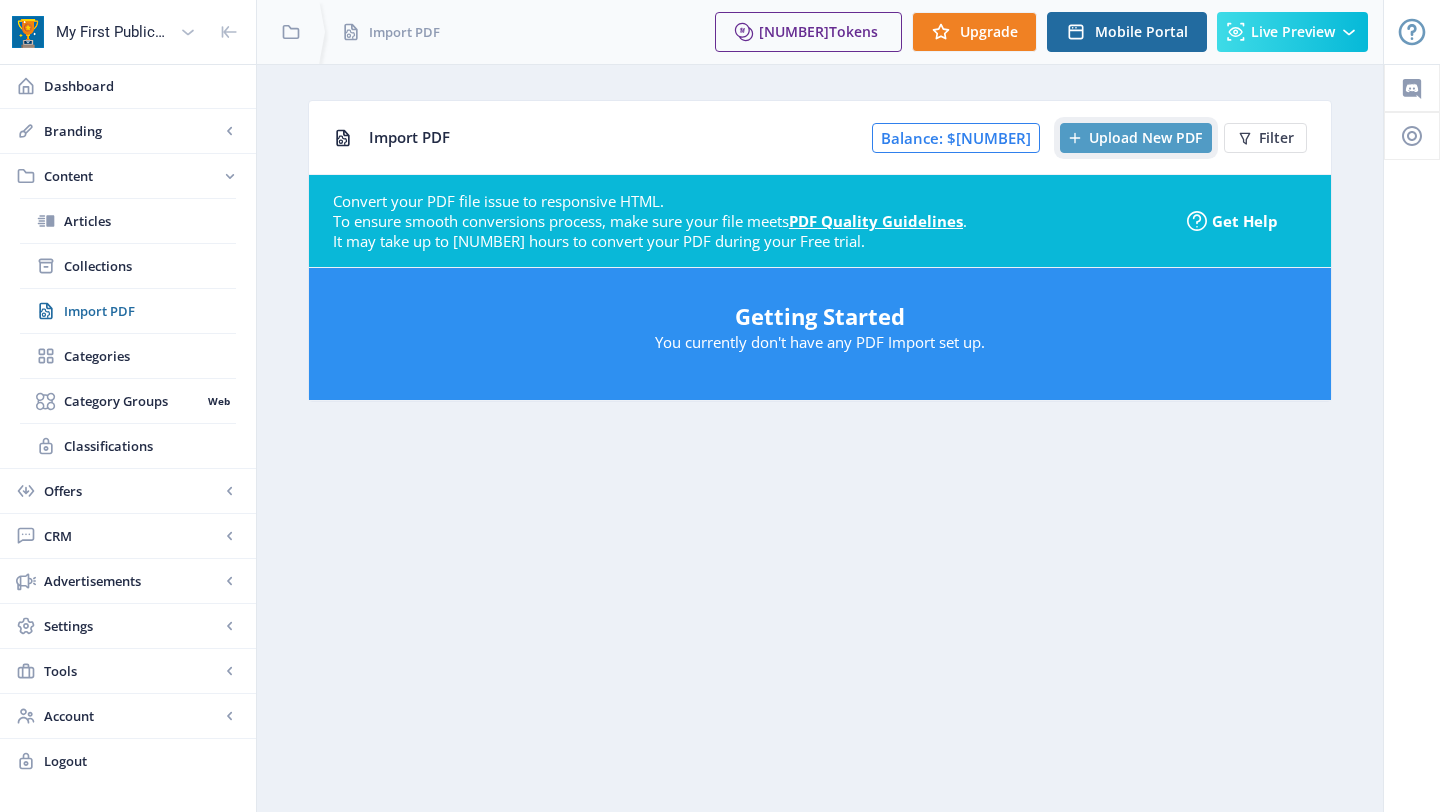 click on "Upload New PDF" at bounding box center (1145, 138) 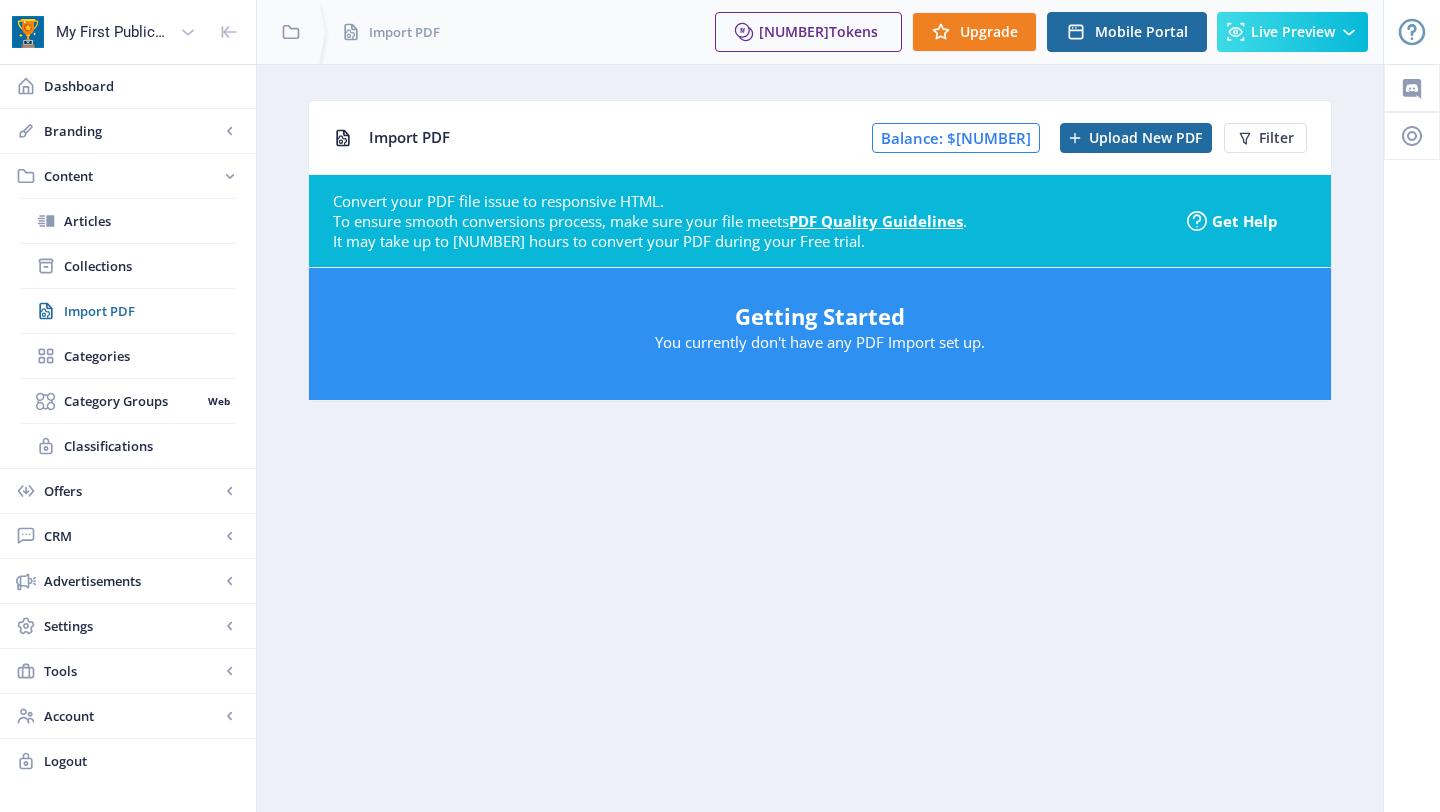 click on "Import PDF  Balance: $[NUMBER]  Upload New PDF Filter" at bounding box center [820, 137] 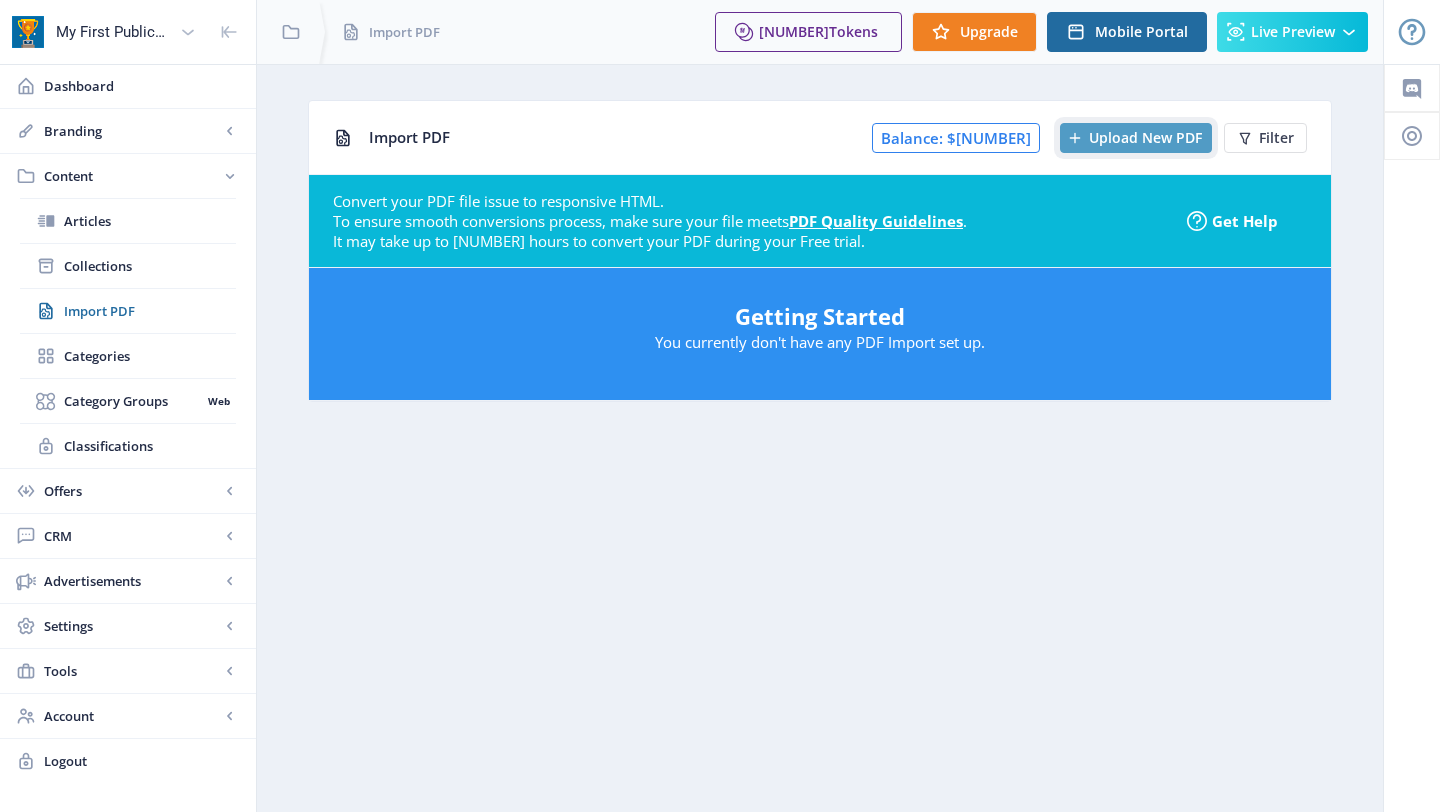 click on "Upload New PDF" at bounding box center [1145, 138] 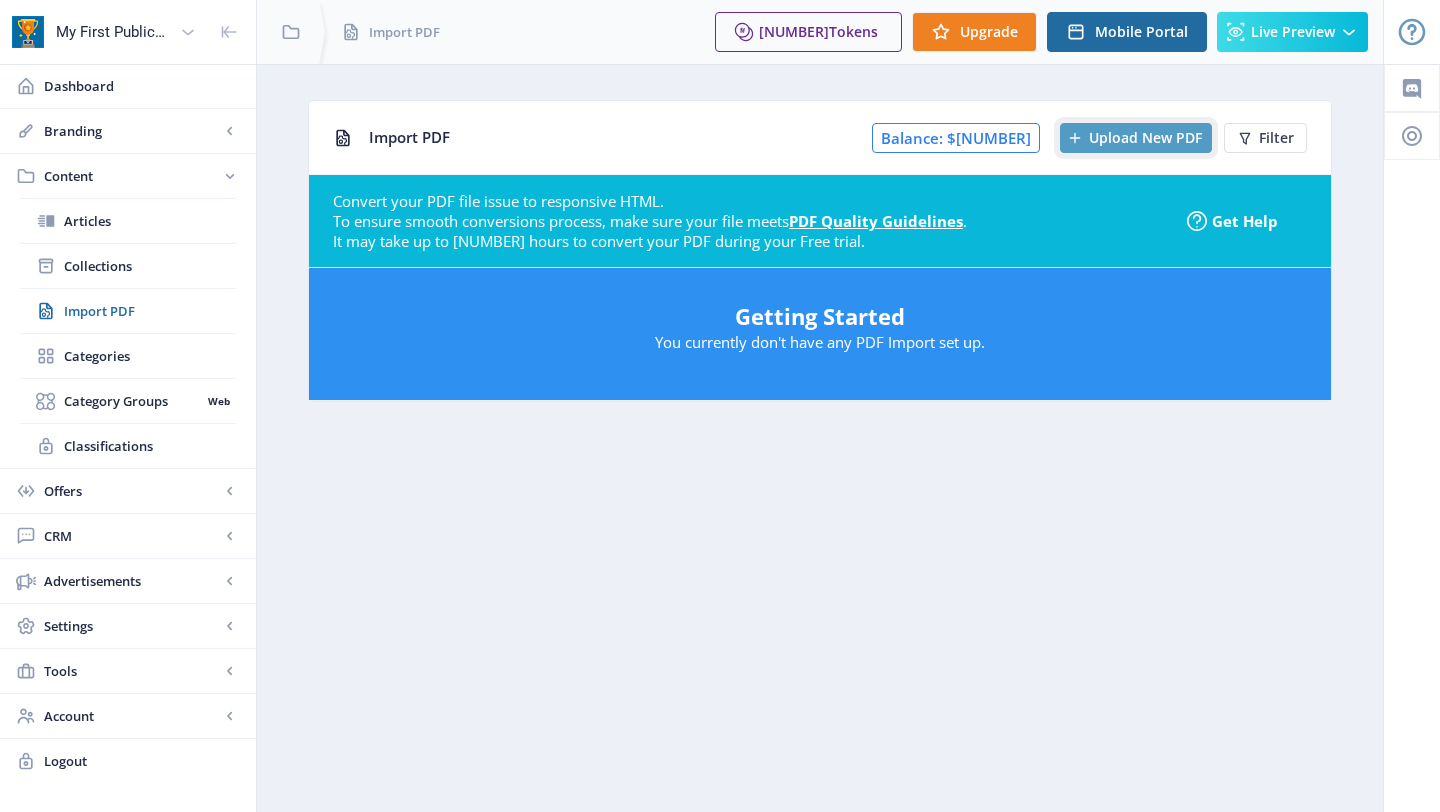 click on "Upload New PDF" at bounding box center (1145, 138) 